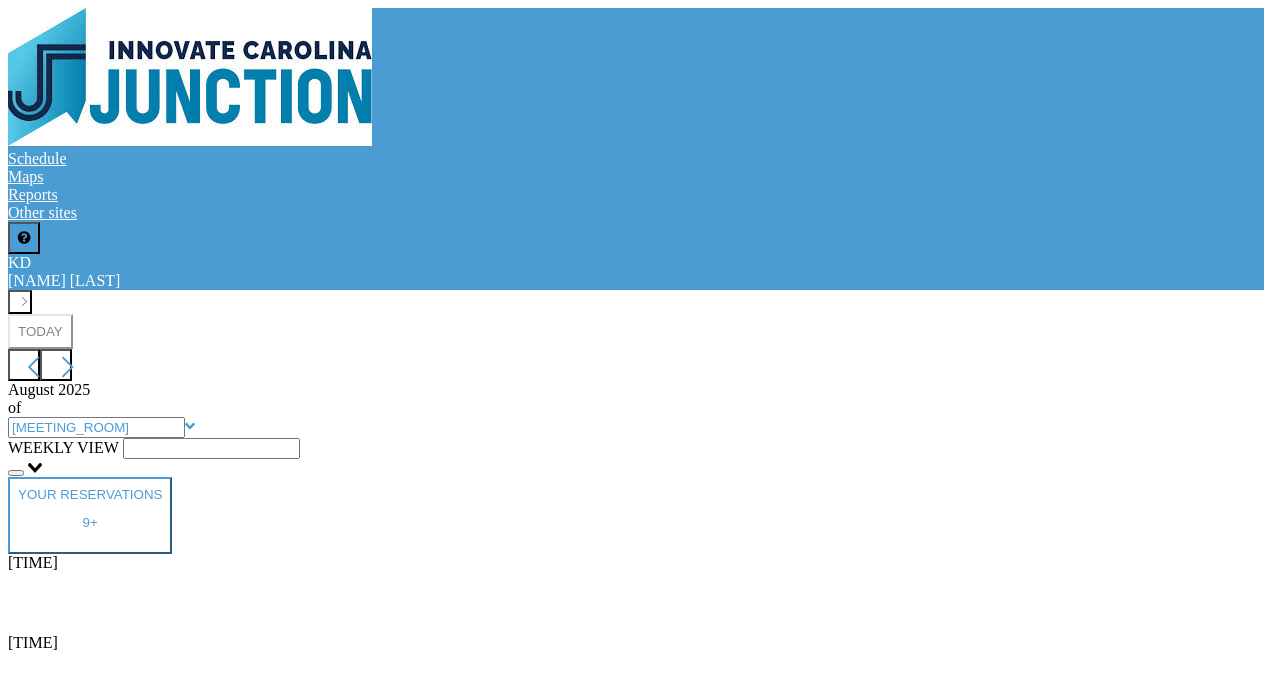 scroll, scrollTop: 0, scrollLeft: 0, axis: both 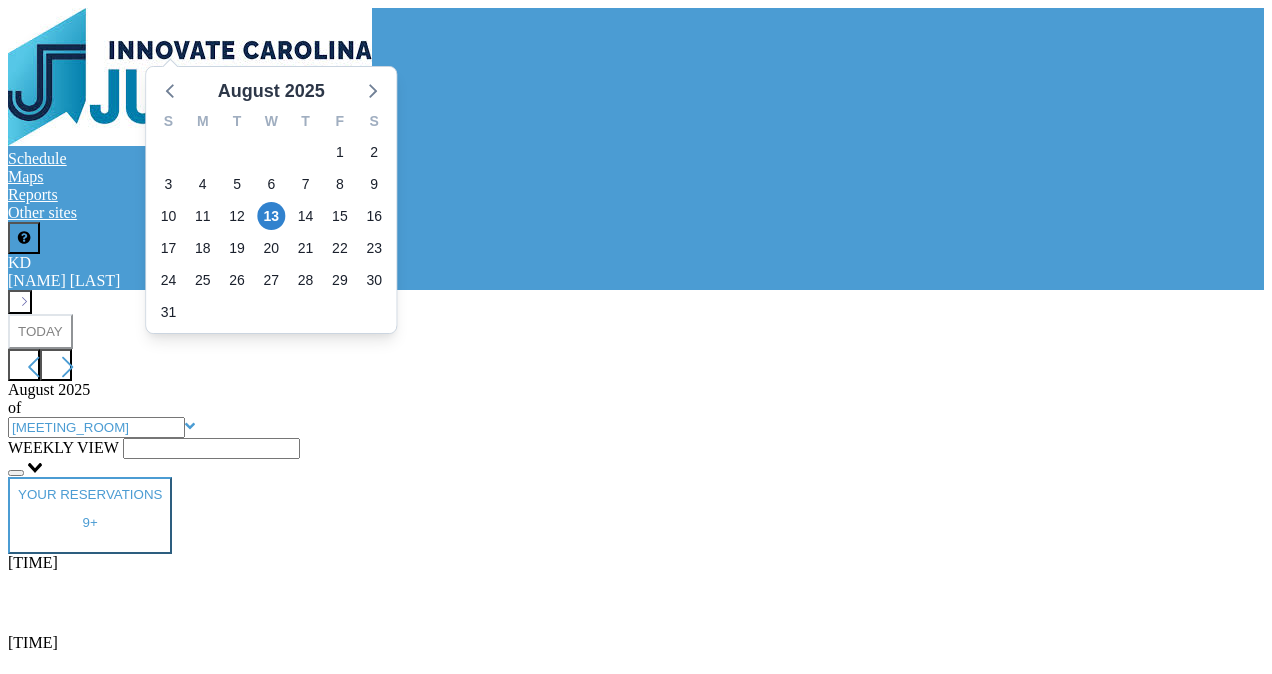 click on "August 2025" at bounding box center [49, 389] 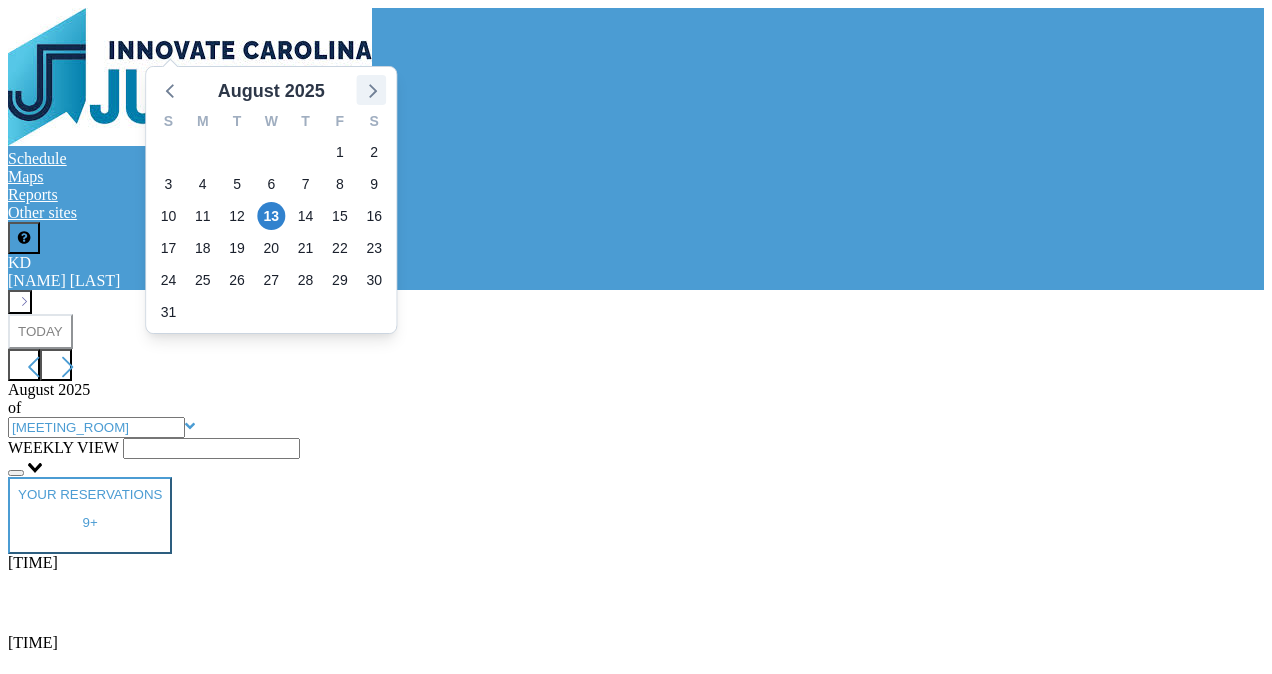 click 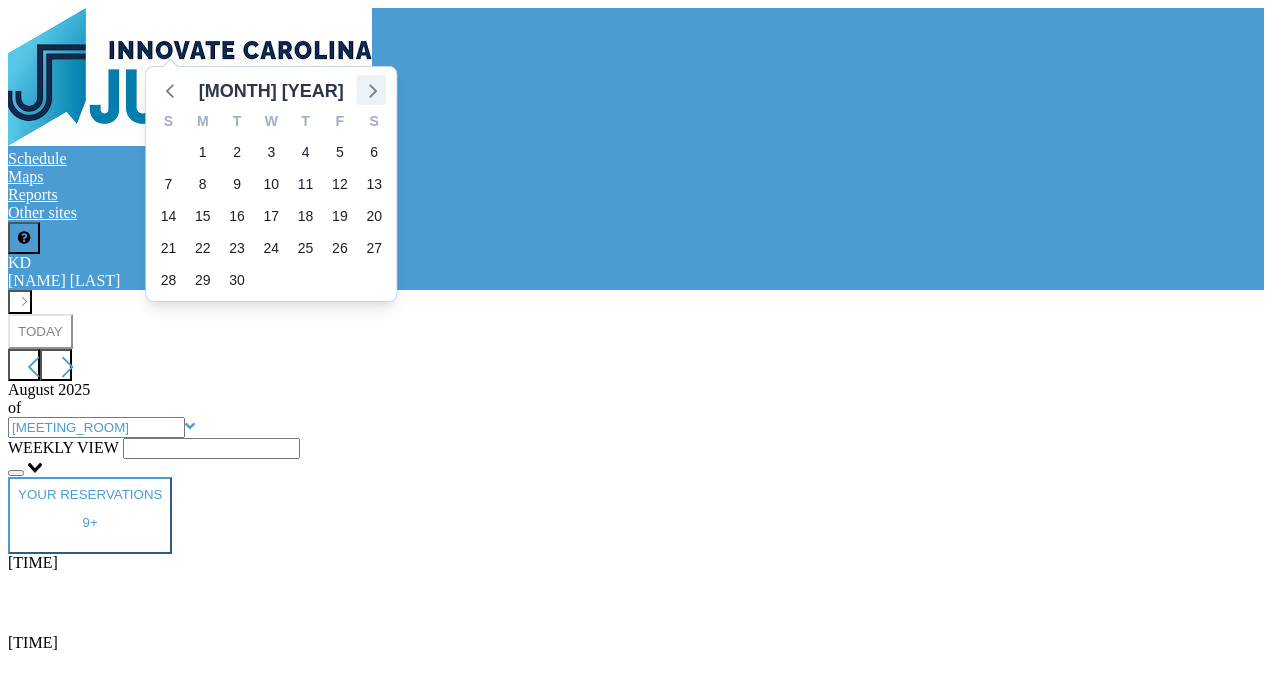 click 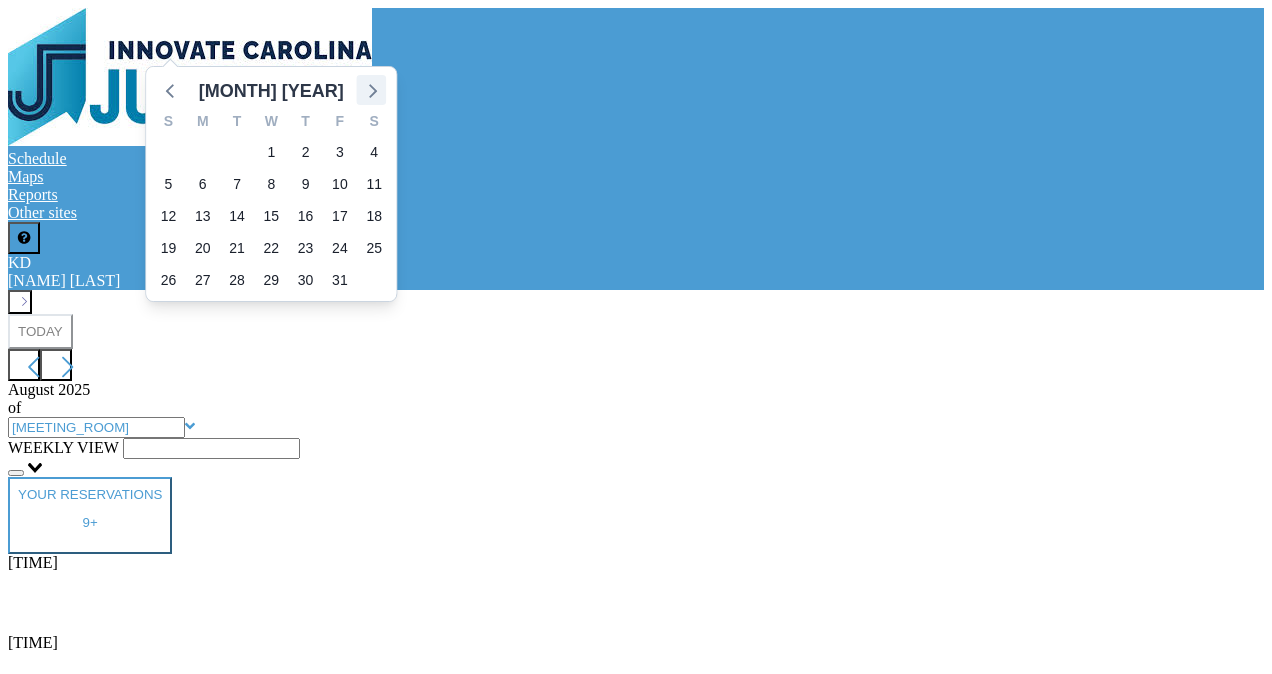 click 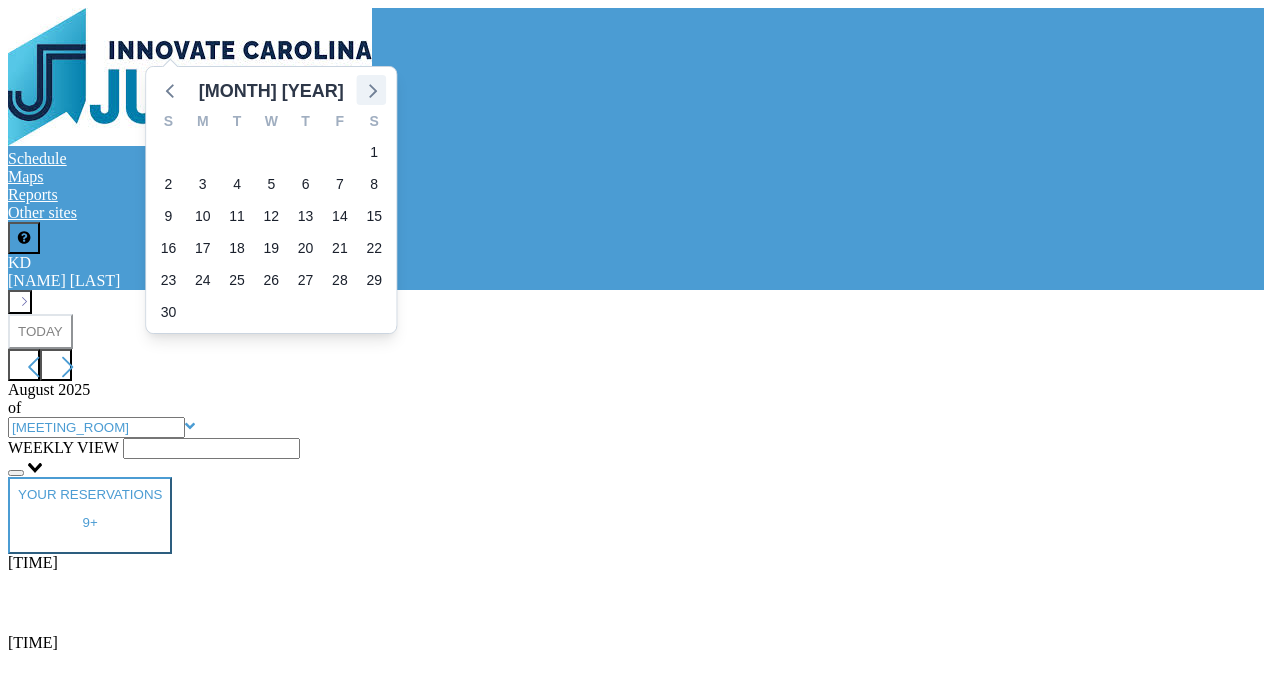 click 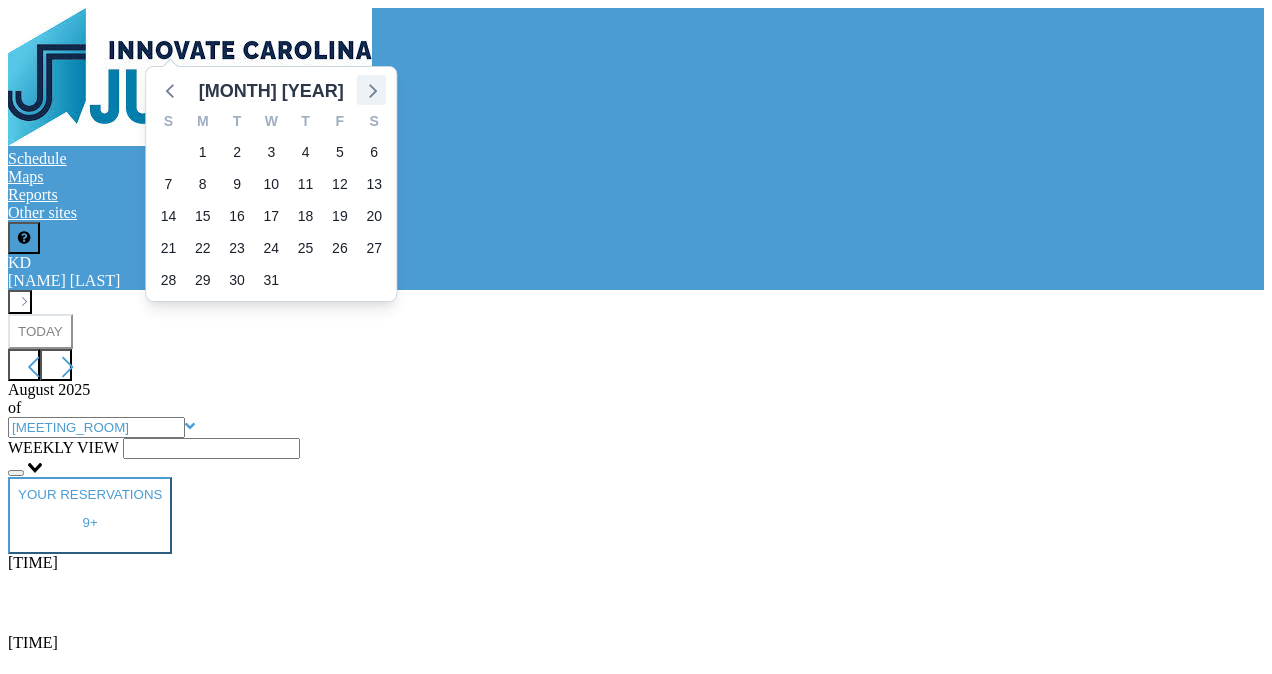 click 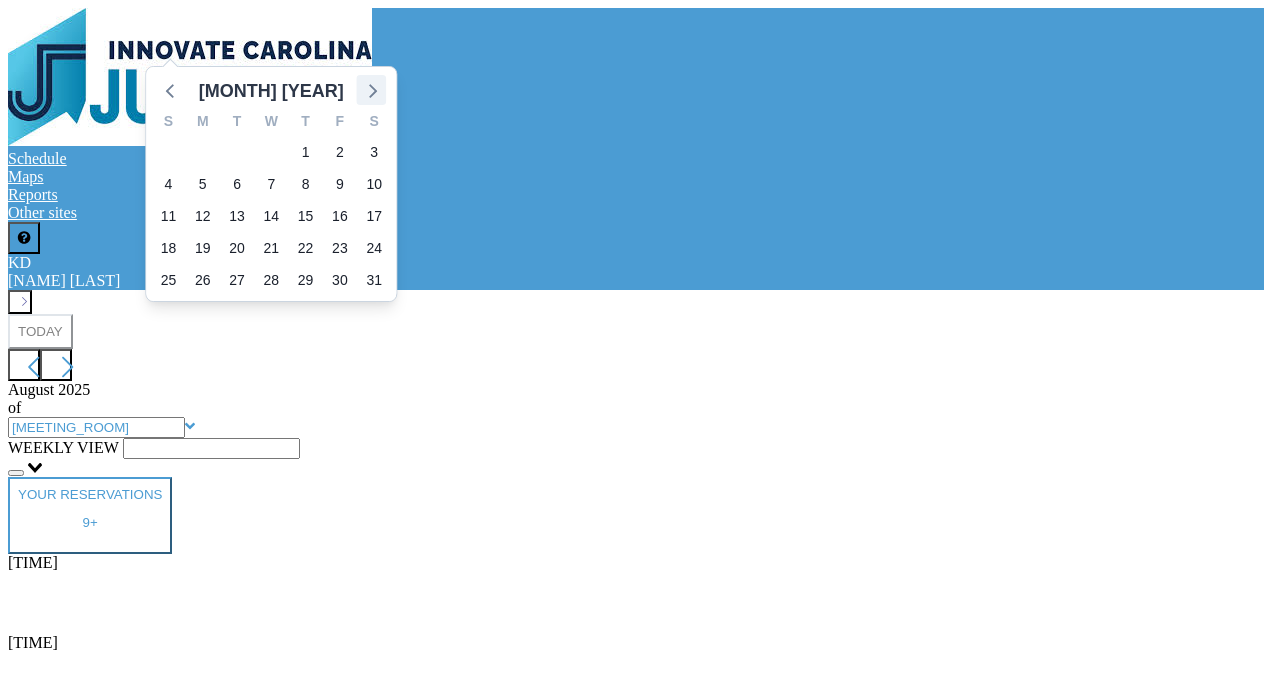 click 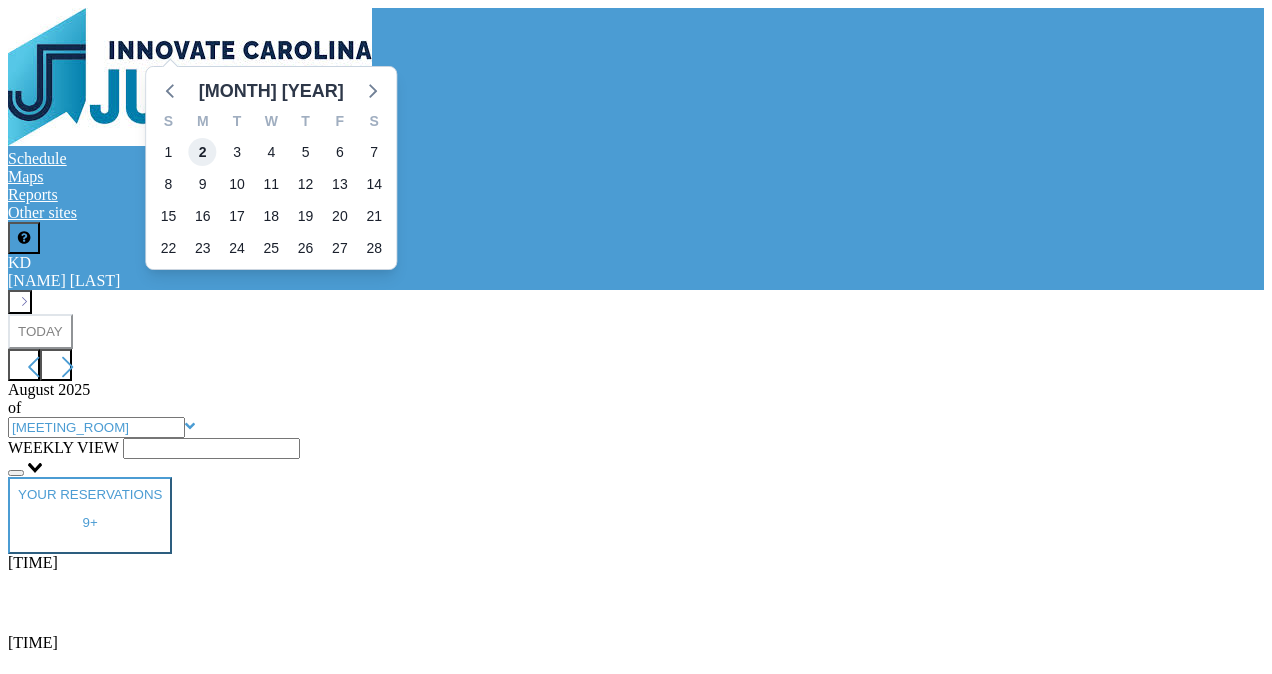 click on "2" at bounding box center [203, 152] 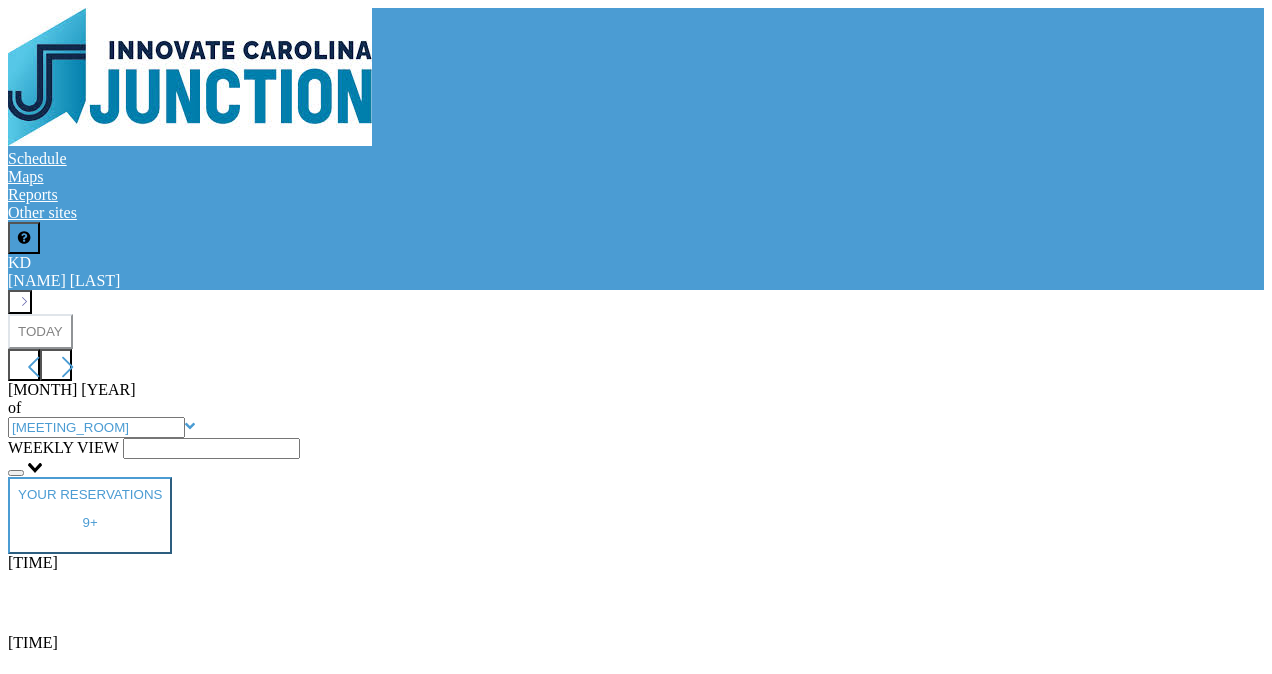 scroll, scrollTop: 600, scrollLeft: 0, axis: vertical 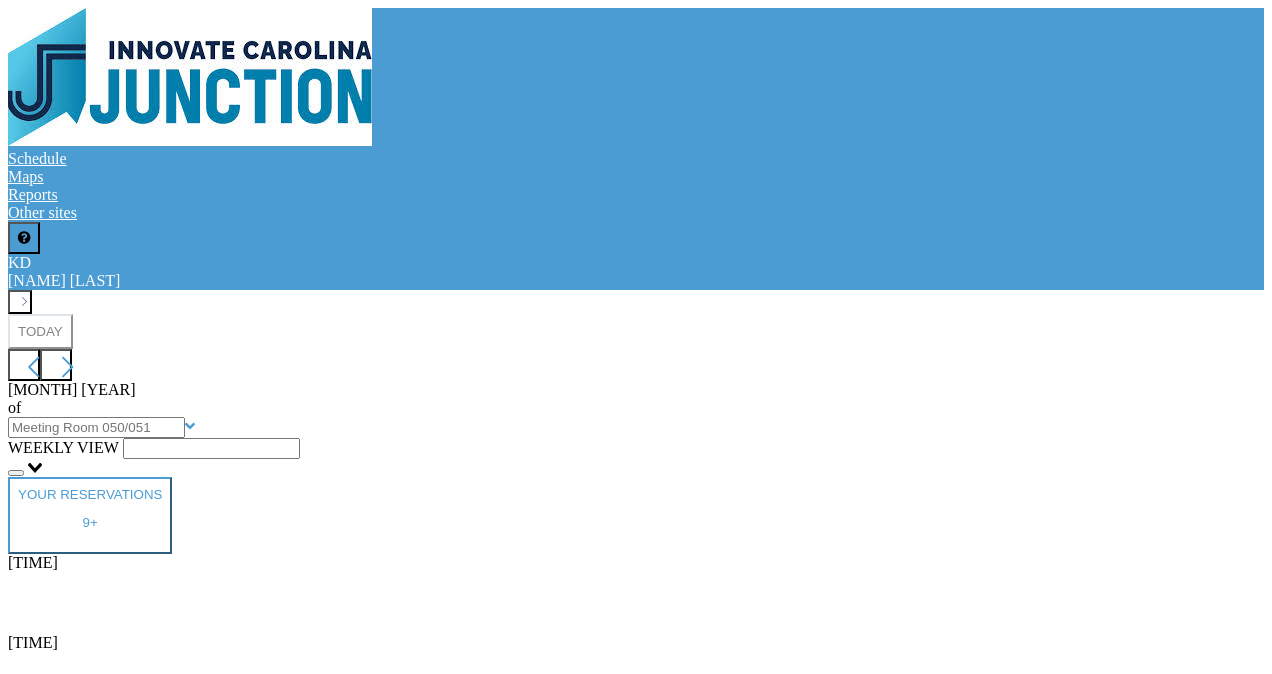 click at bounding box center (96, 427) 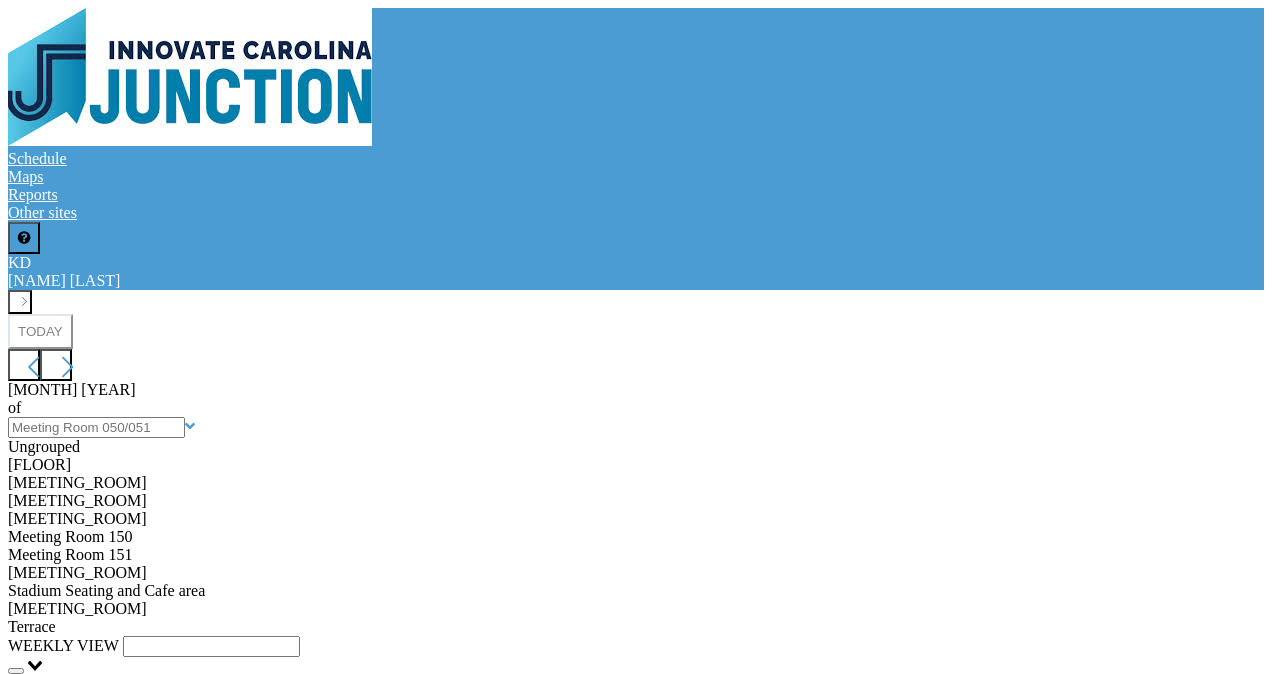 scroll, scrollTop: 154, scrollLeft: 0, axis: vertical 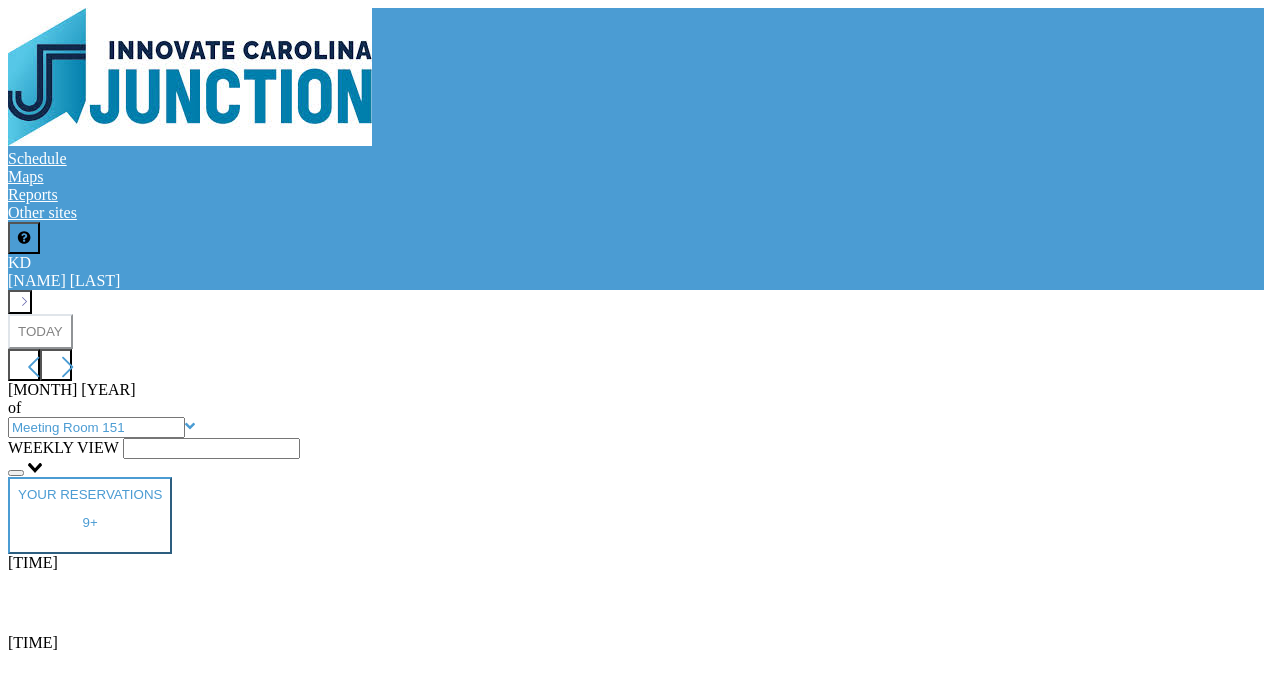 click at bounding box center (636, 6370) 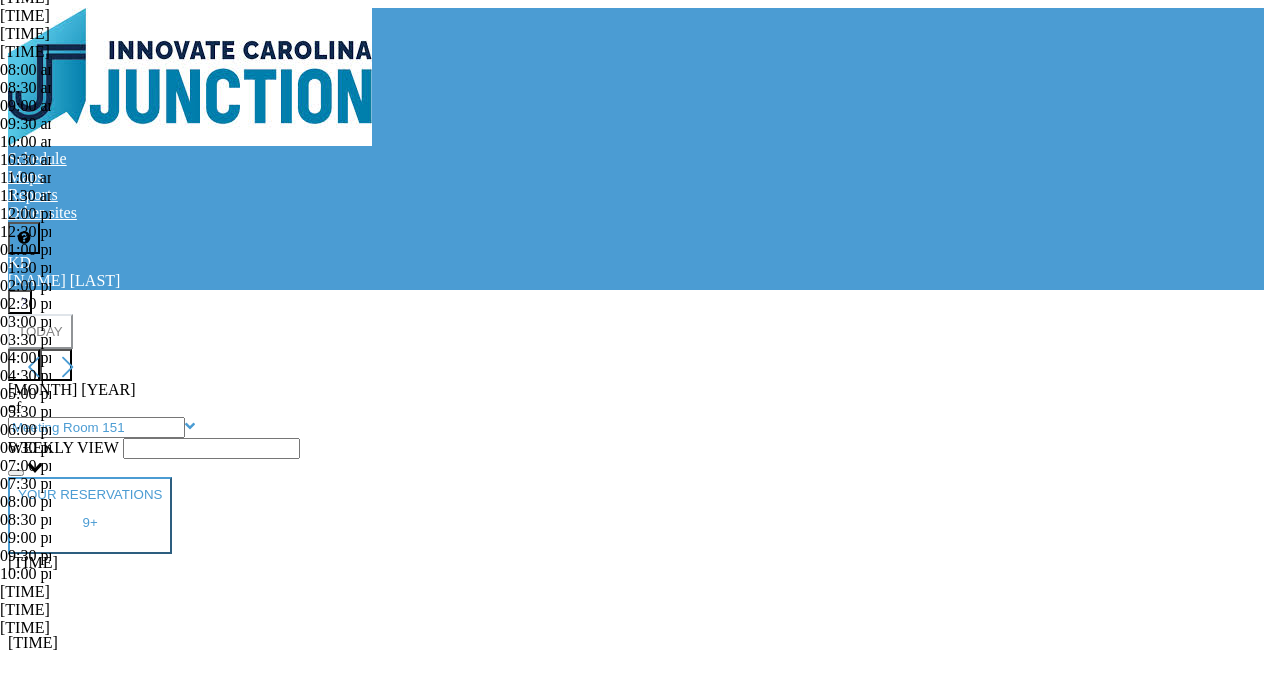 scroll, scrollTop: 641, scrollLeft: 0, axis: vertical 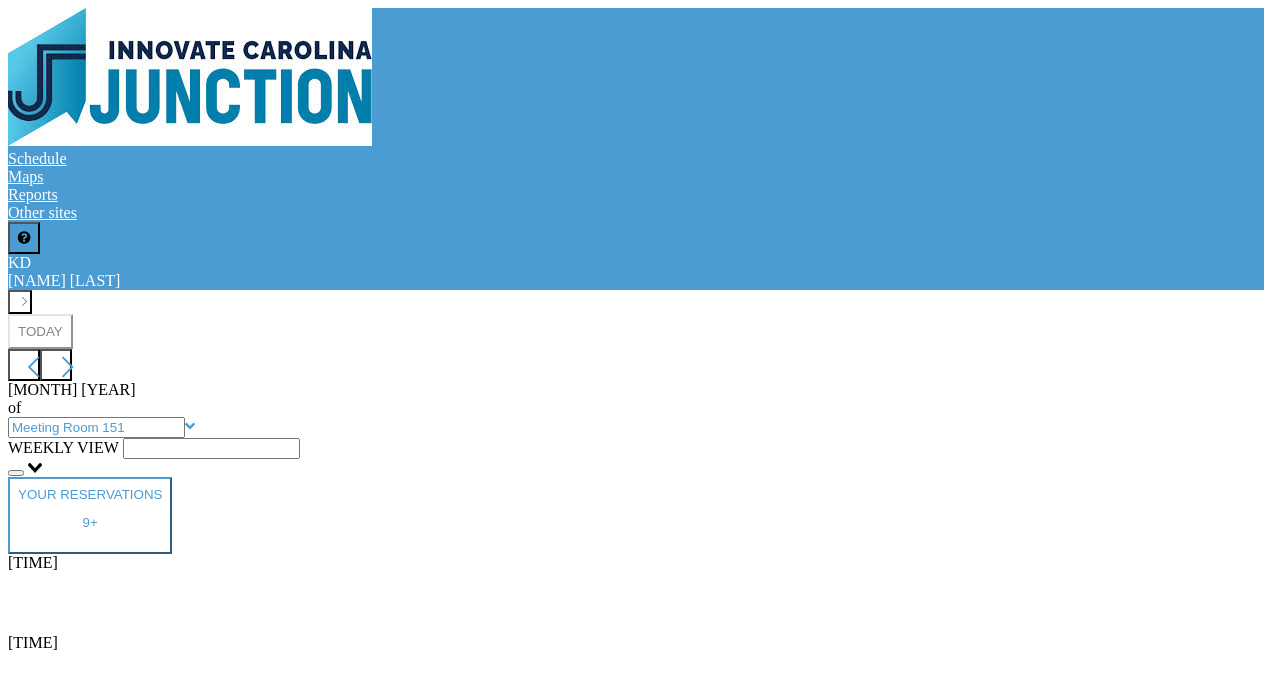 click on "11:30 am" at bounding box center (-25, 196) 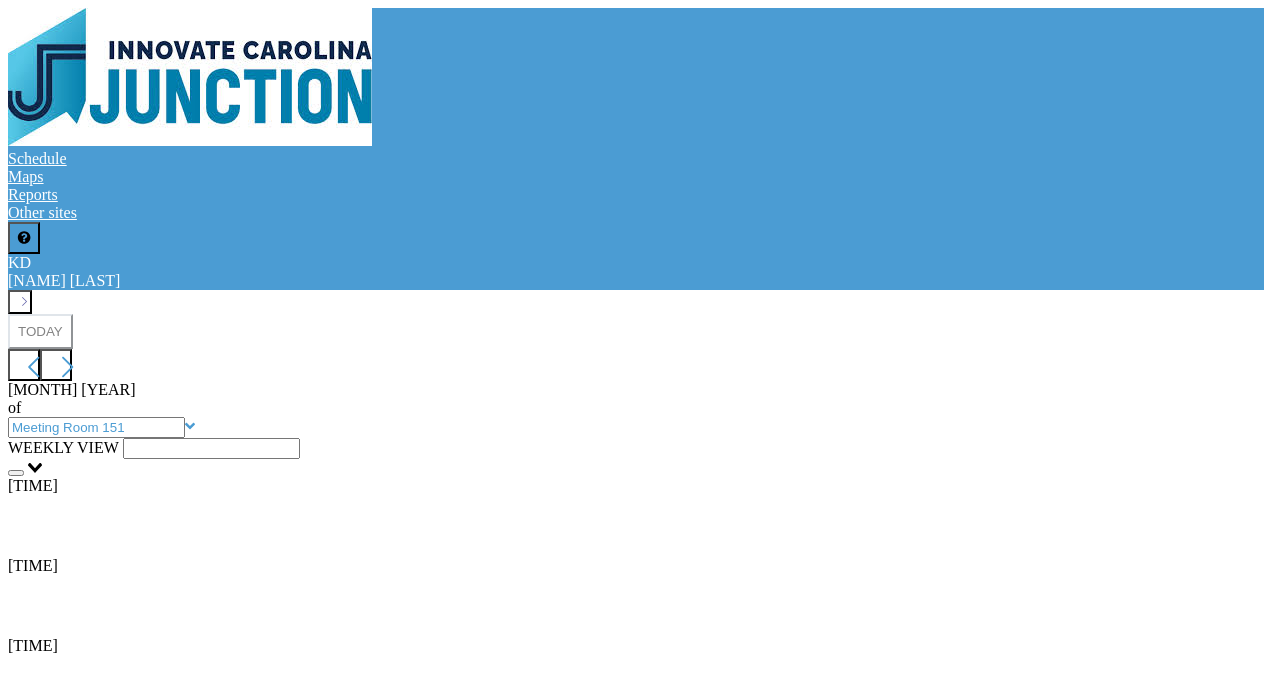 scroll, scrollTop: 235, scrollLeft: 0, axis: vertical 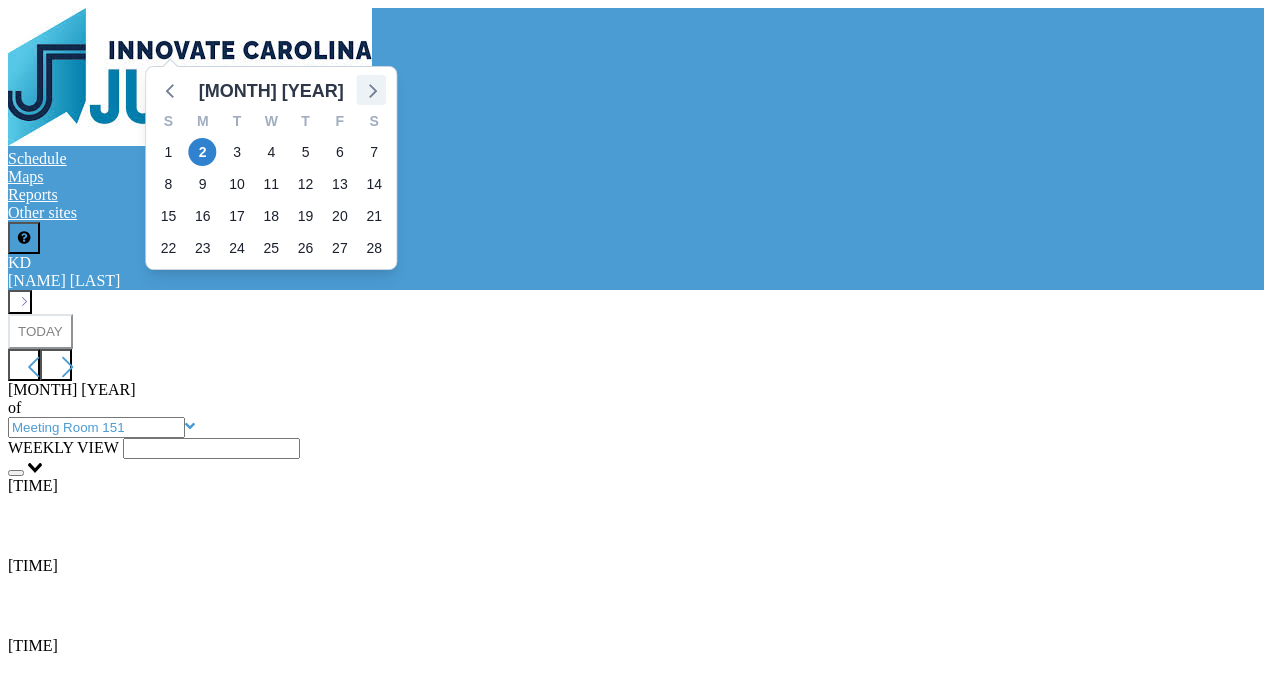 click 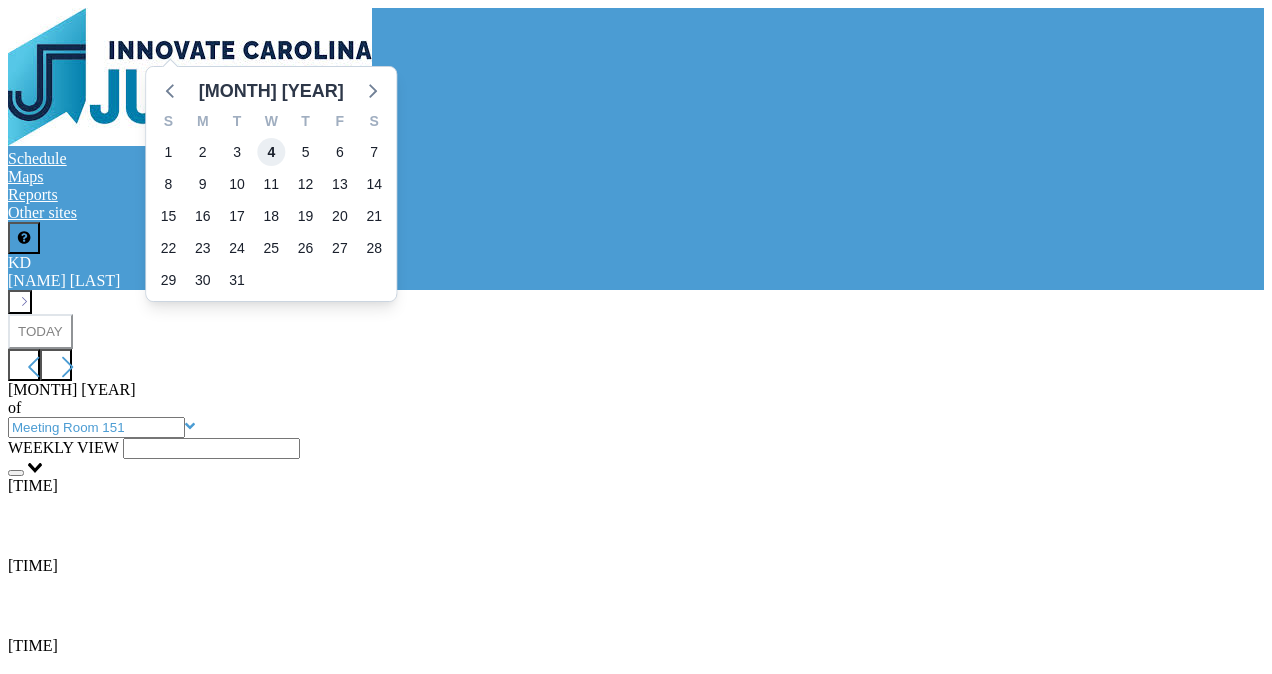 click on "4" at bounding box center (271, 152) 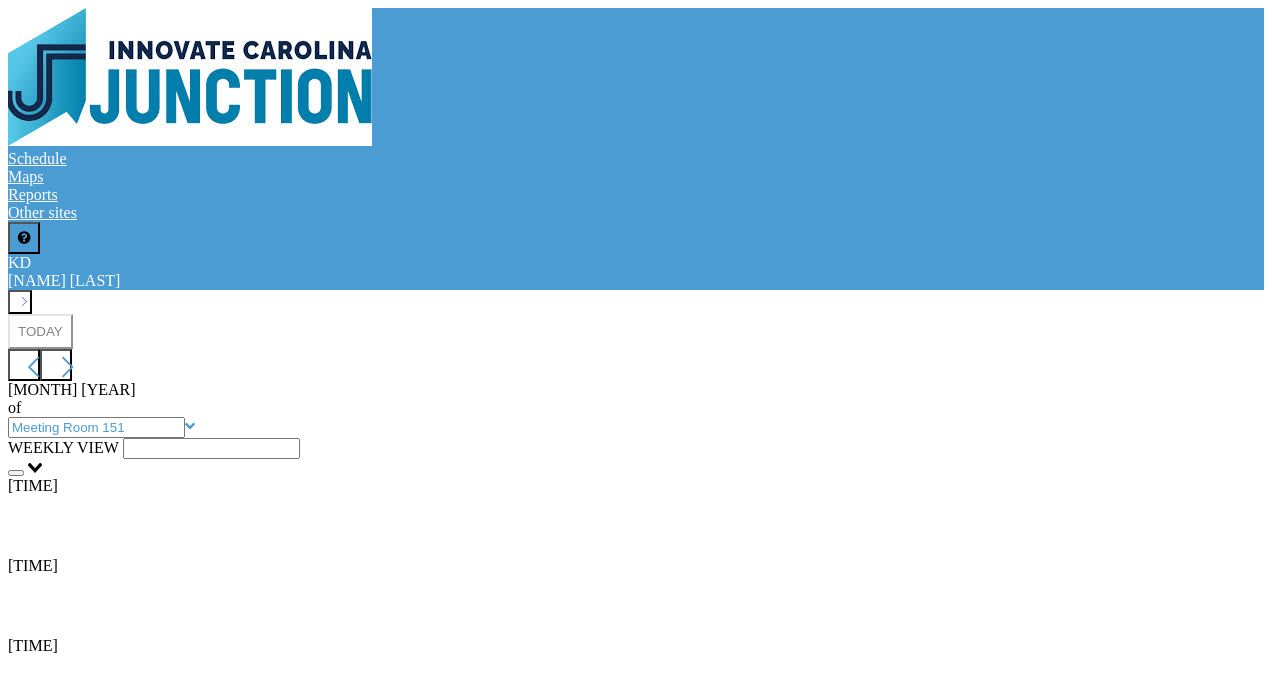 scroll, scrollTop: 600, scrollLeft: 0, axis: vertical 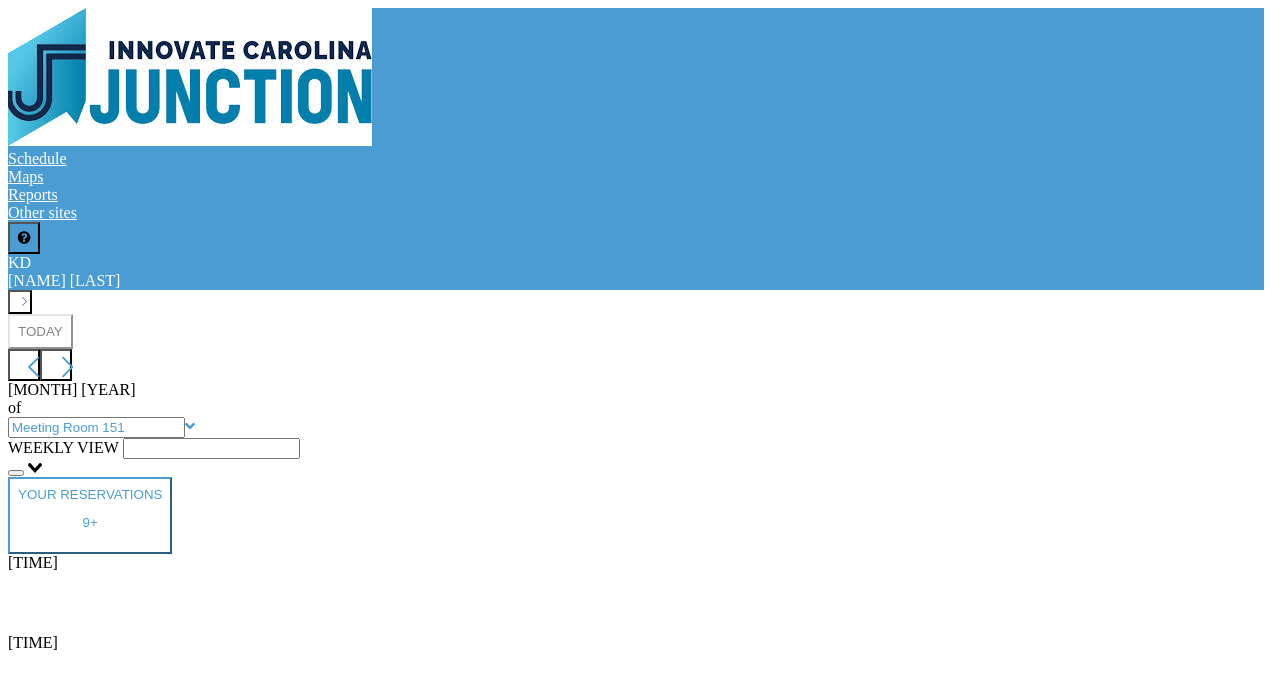 click on "11:30 am" at bounding box center [-25, 196] 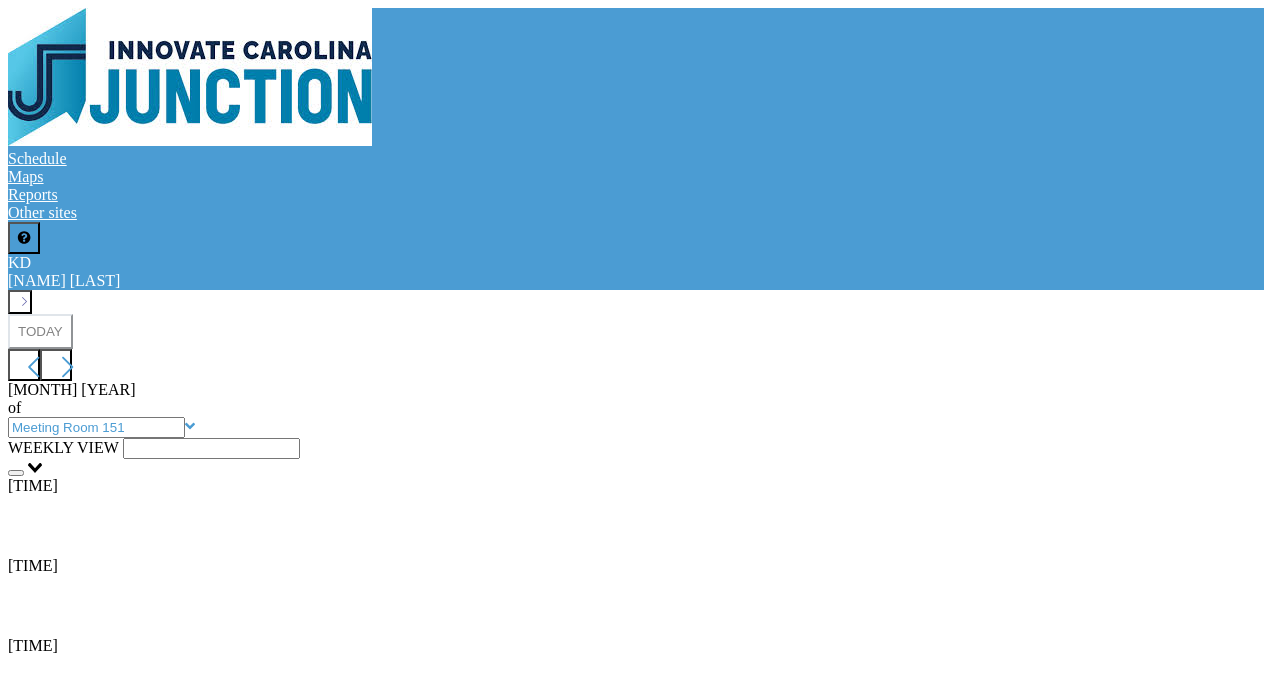 scroll, scrollTop: 0, scrollLeft: 0, axis: both 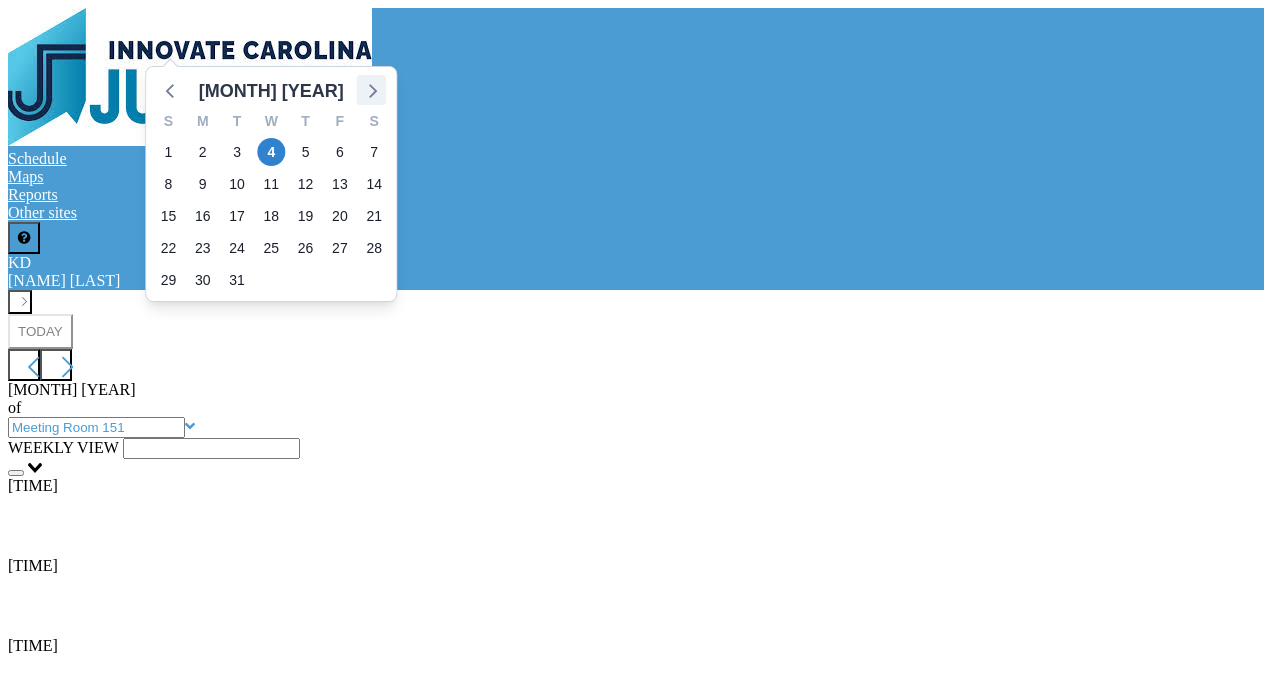 click 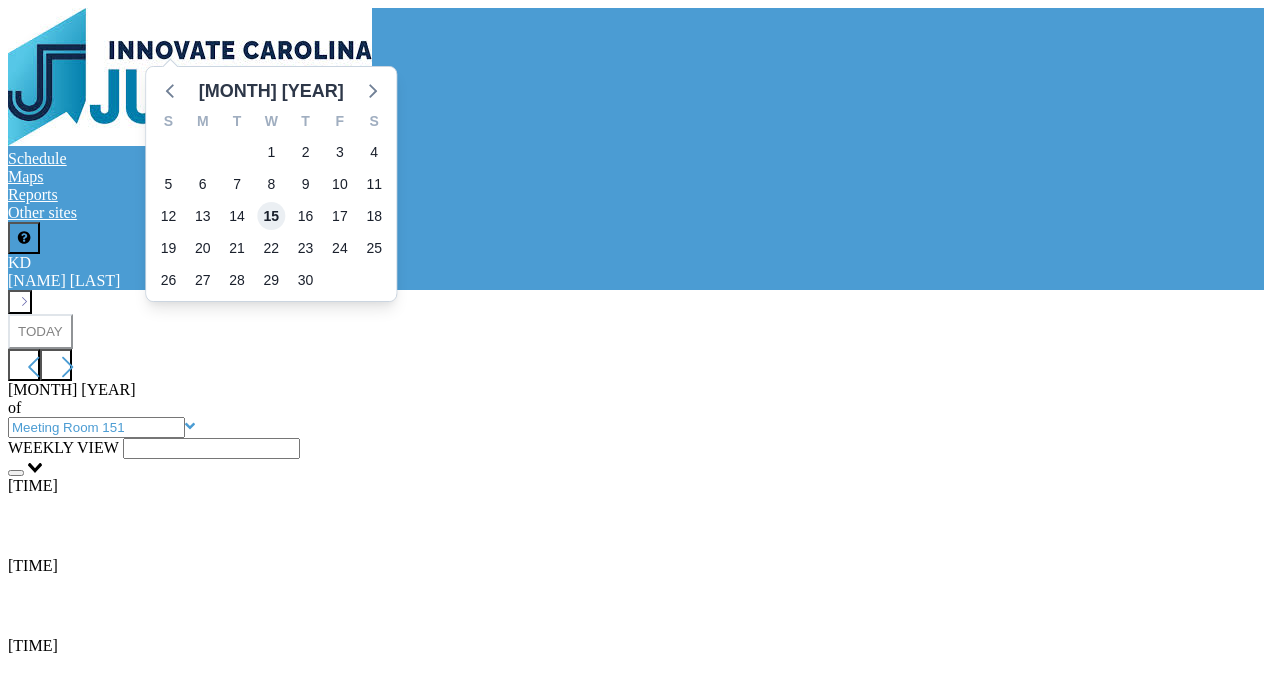 click on "15" at bounding box center [271, 216] 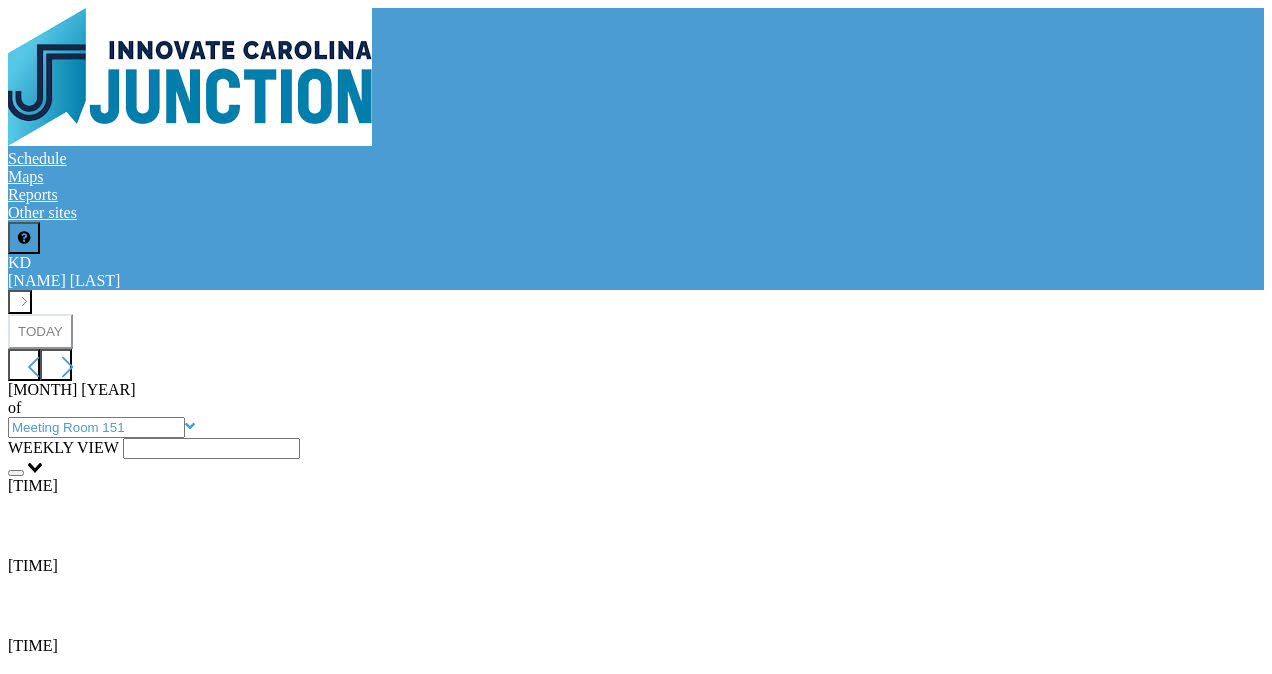 scroll, scrollTop: 600, scrollLeft: 0, axis: vertical 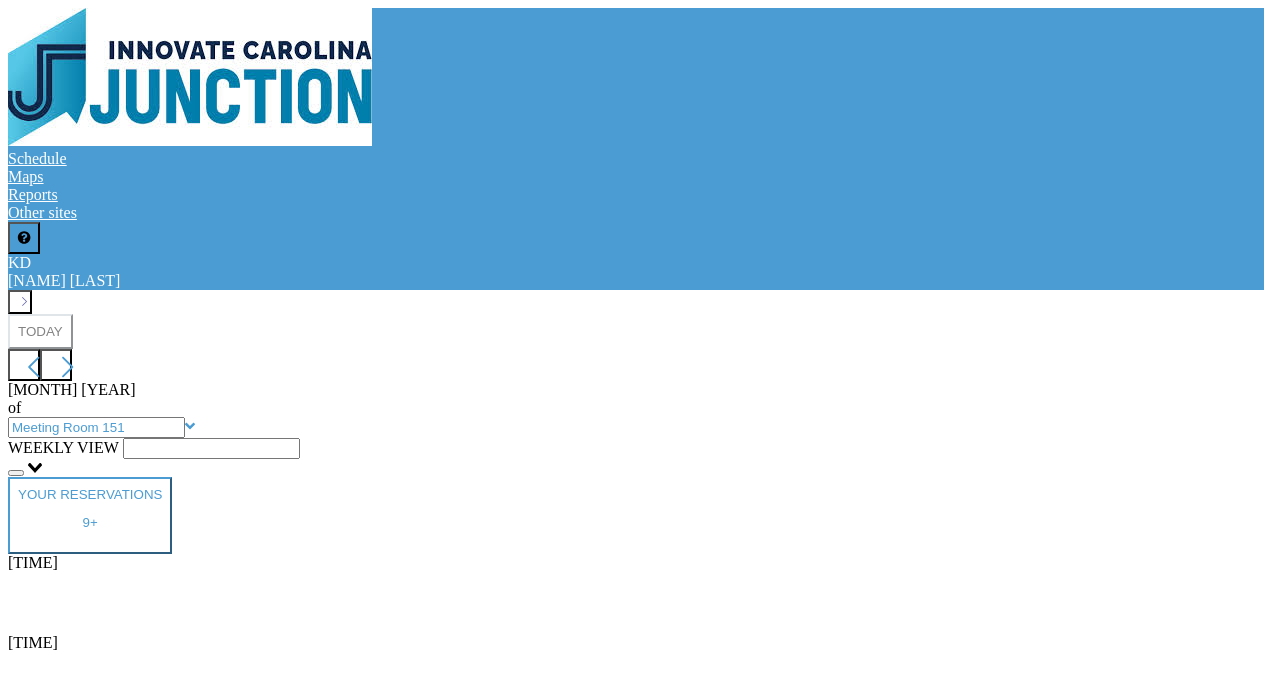 click on "11:30 am" at bounding box center (-25, 196) 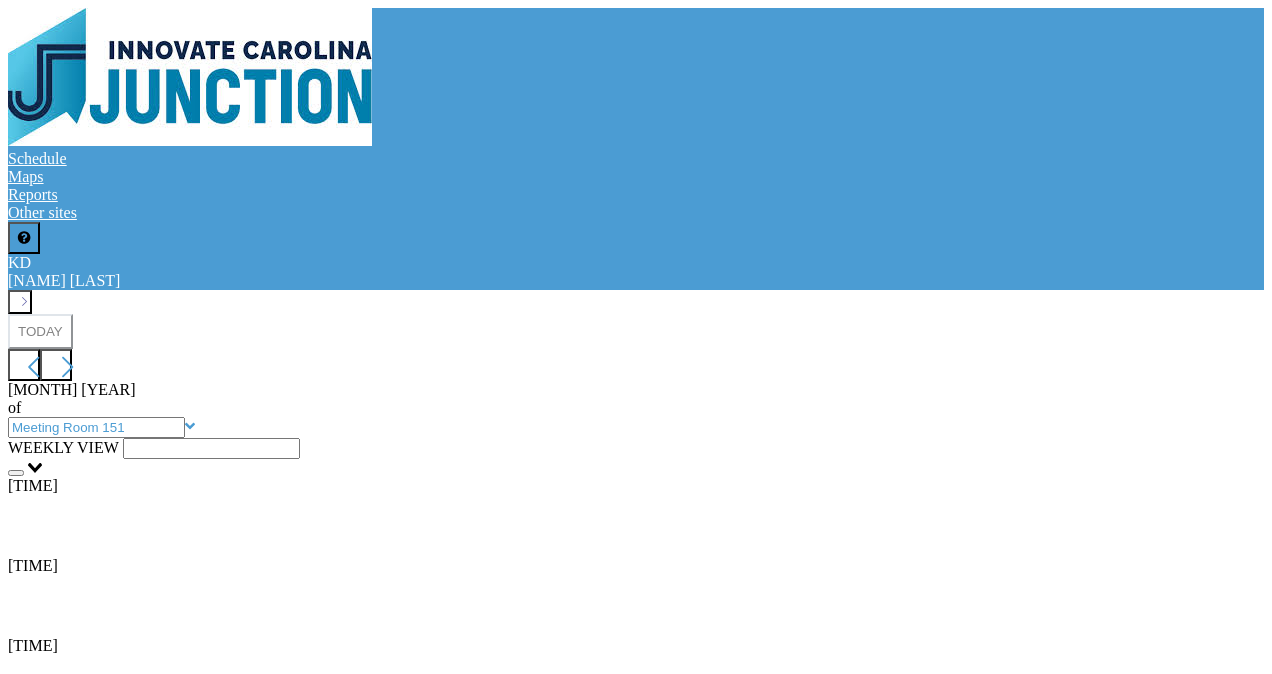 scroll, scrollTop: 66, scrollLeft: 0, axis: vertical 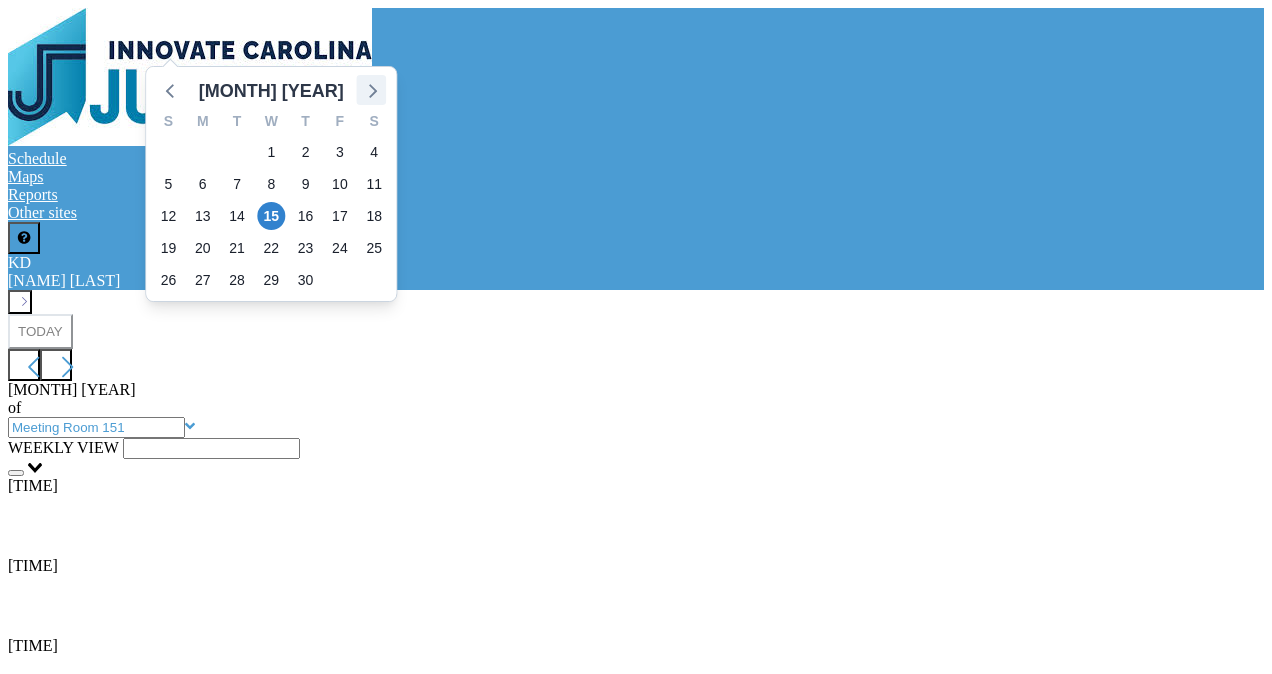 click 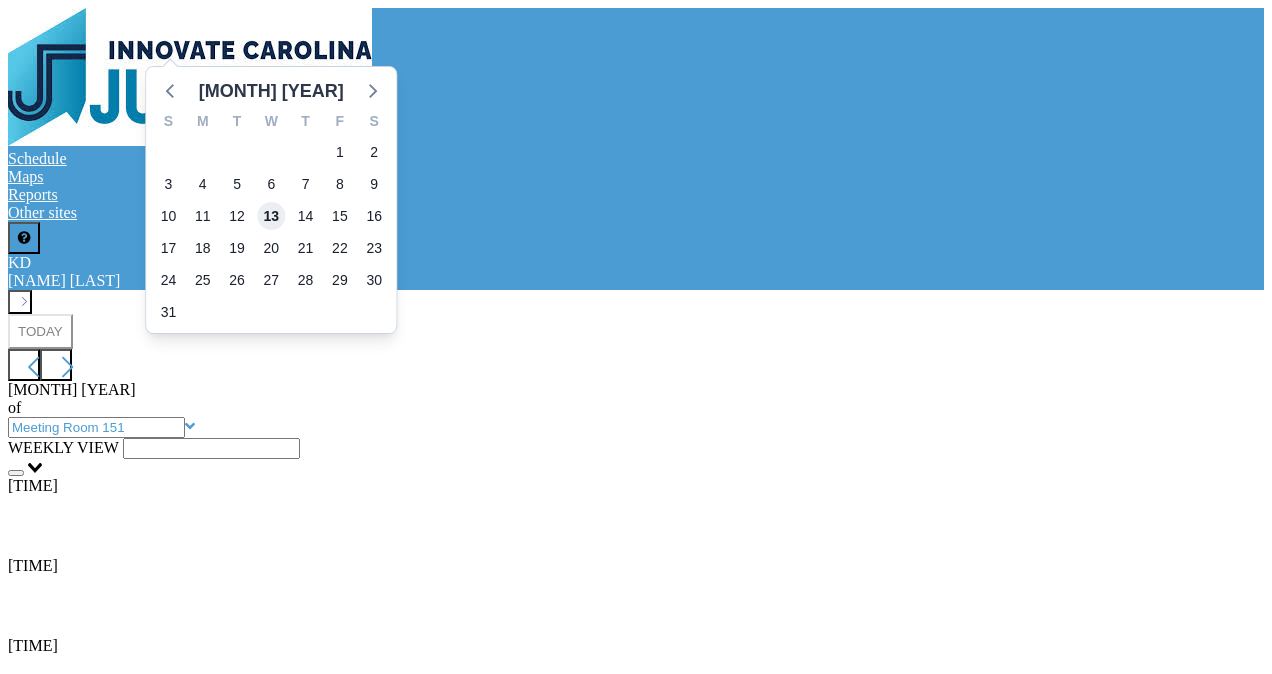 click on "13" at bounding box center [271, 216] 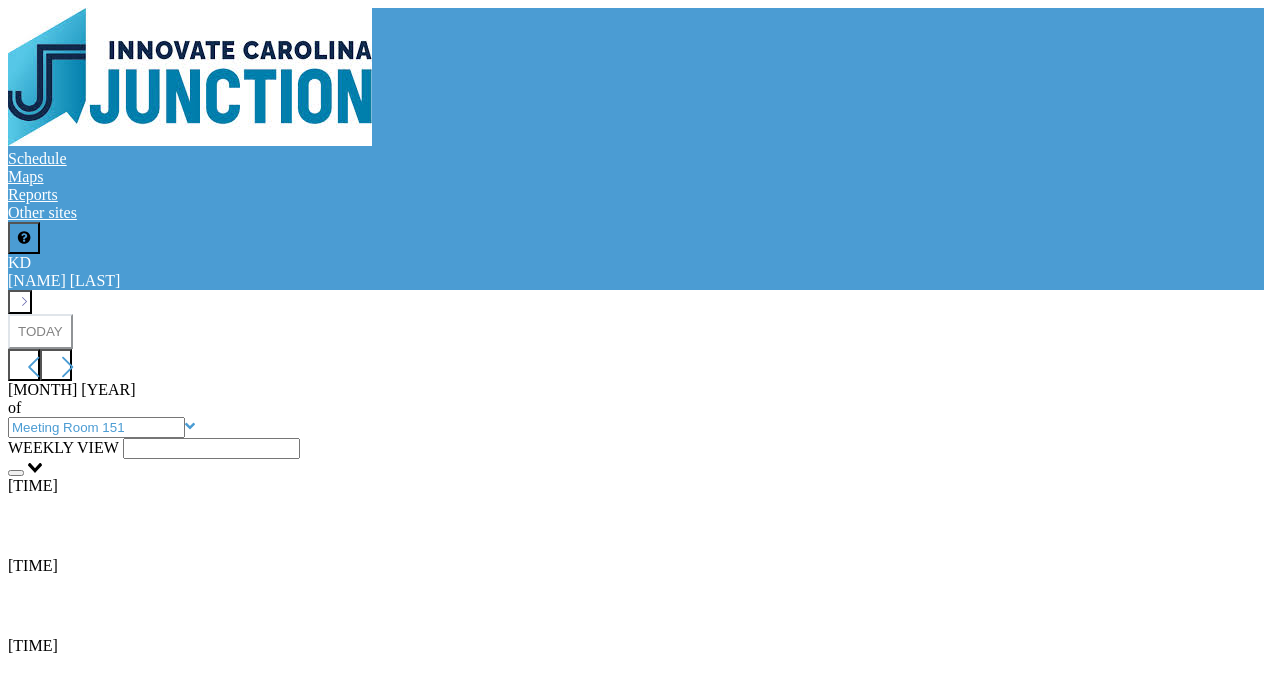 scroll, scrollTop: 600, scrollLeft: 0, axis: vertical 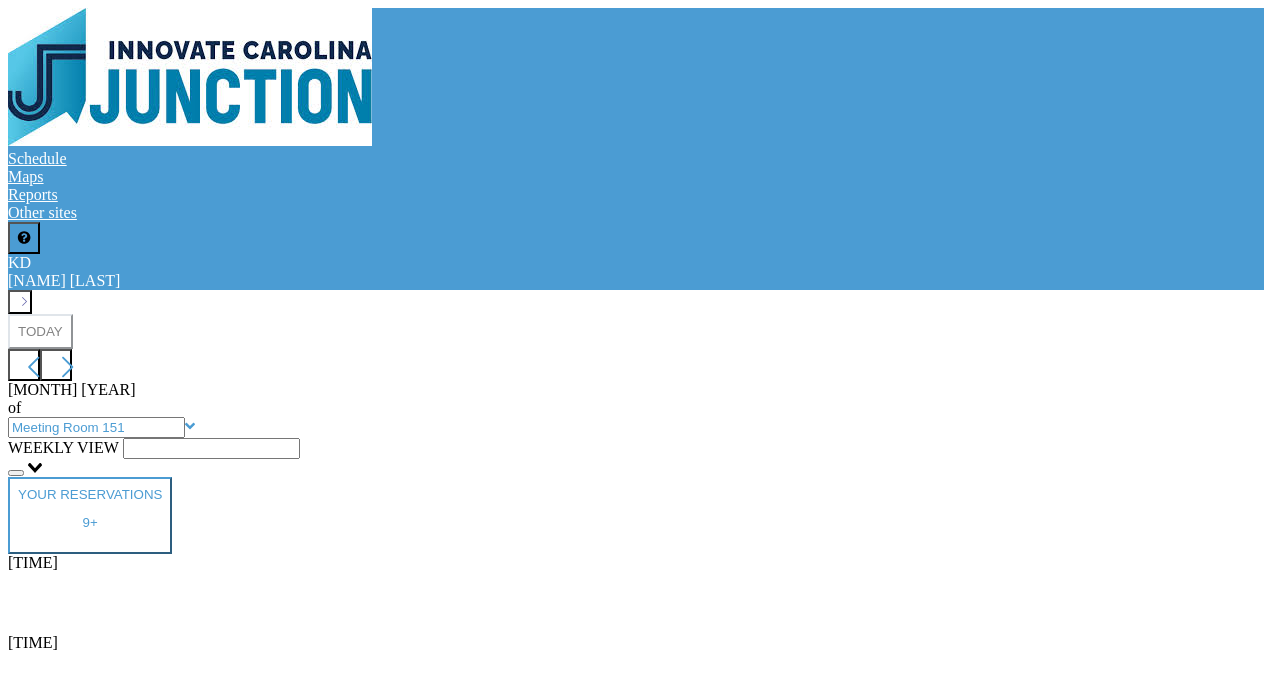 click on "11:30 am" at bounding box center (-25, 196) 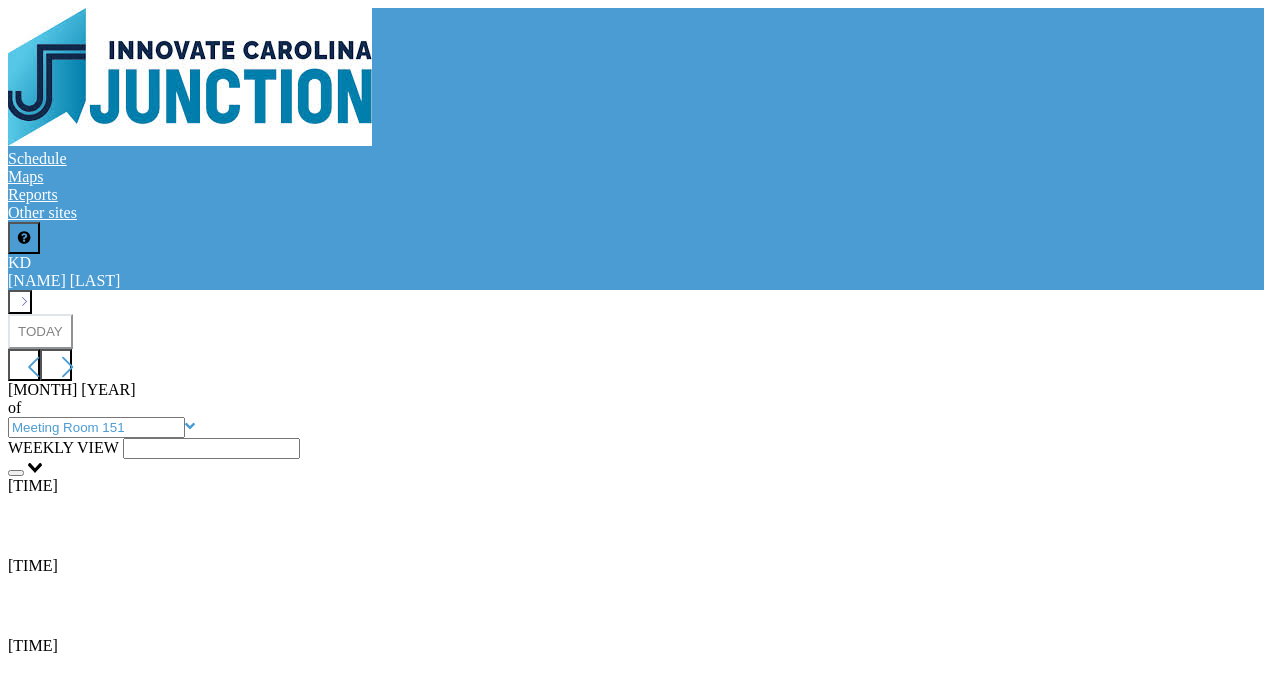 scroll, scrollTop: 1065, scrollLeft: 0, axis: vertical 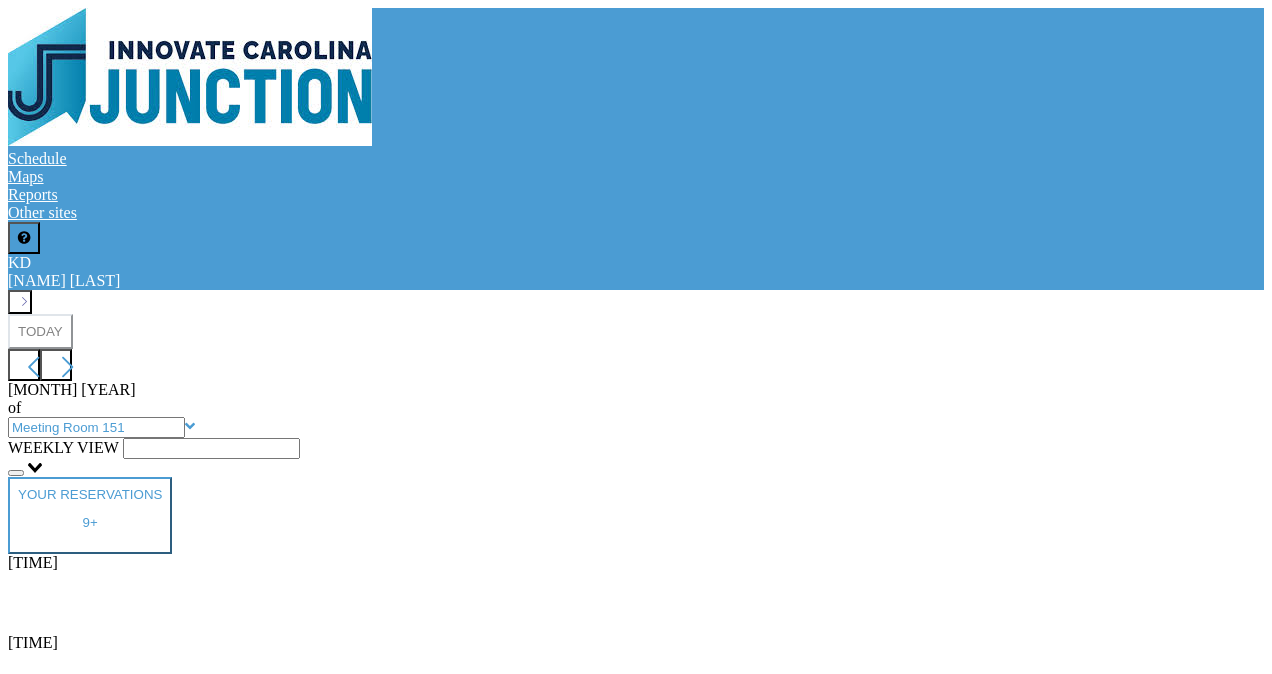click 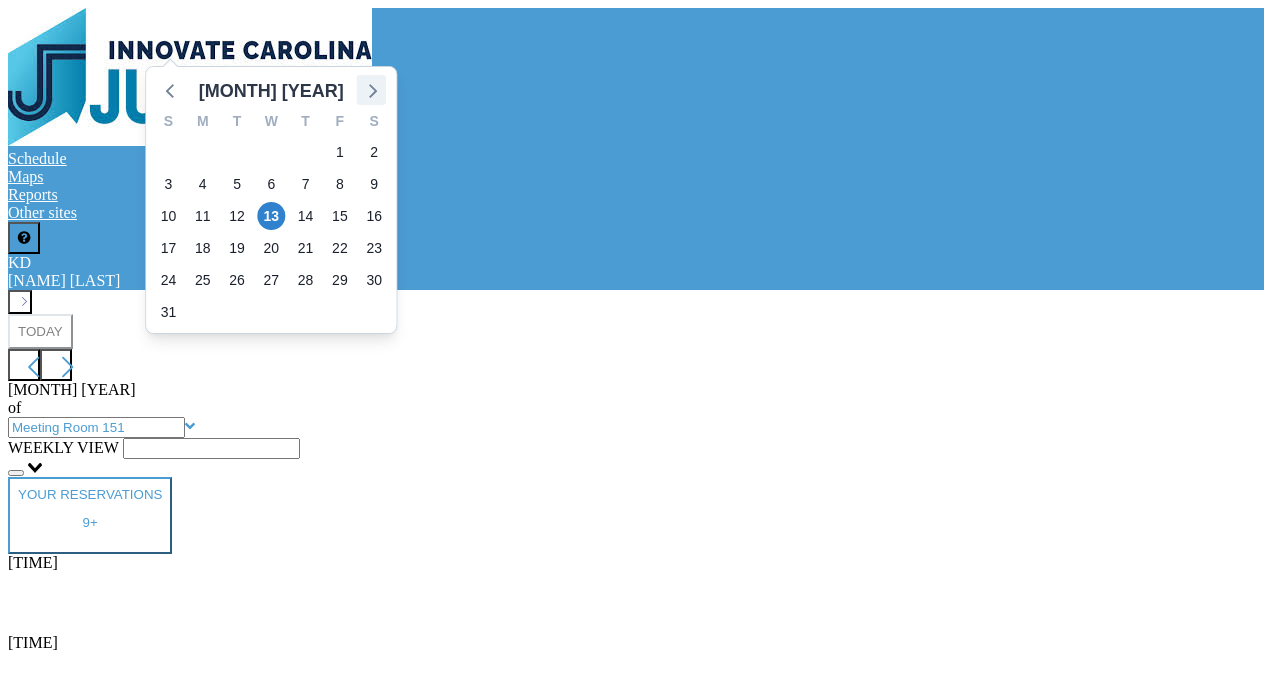click 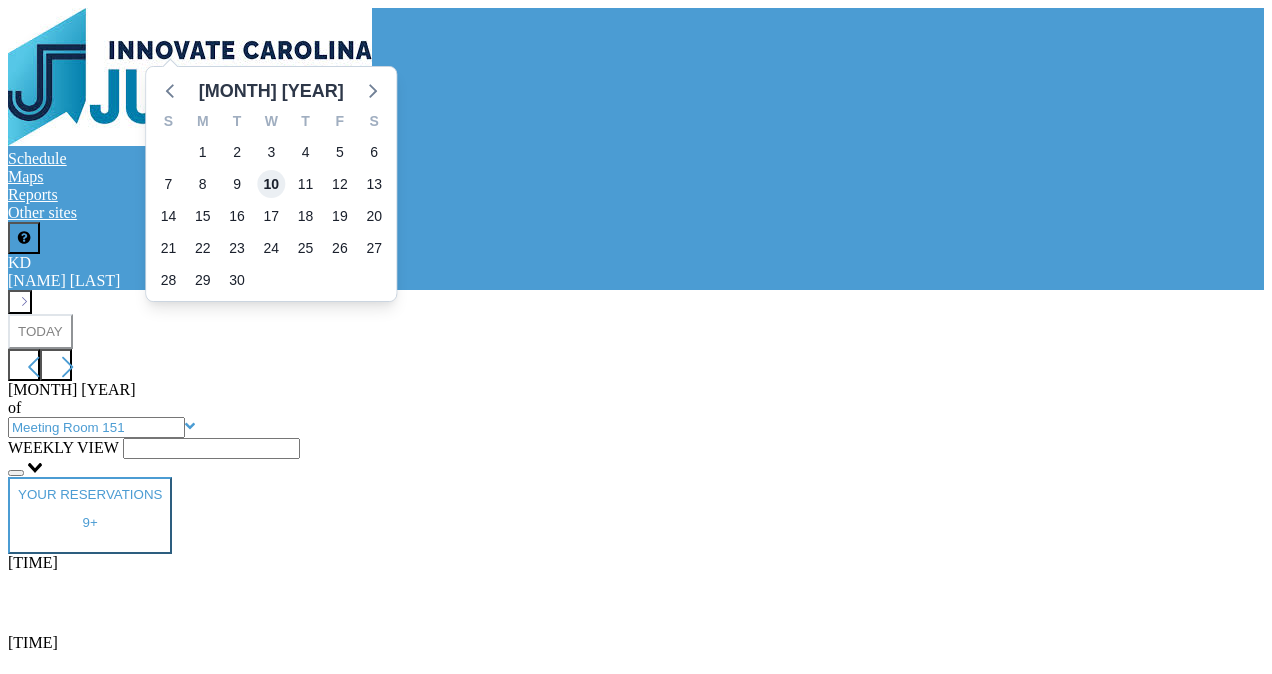 click on "10" at bounding box center [271, 184] 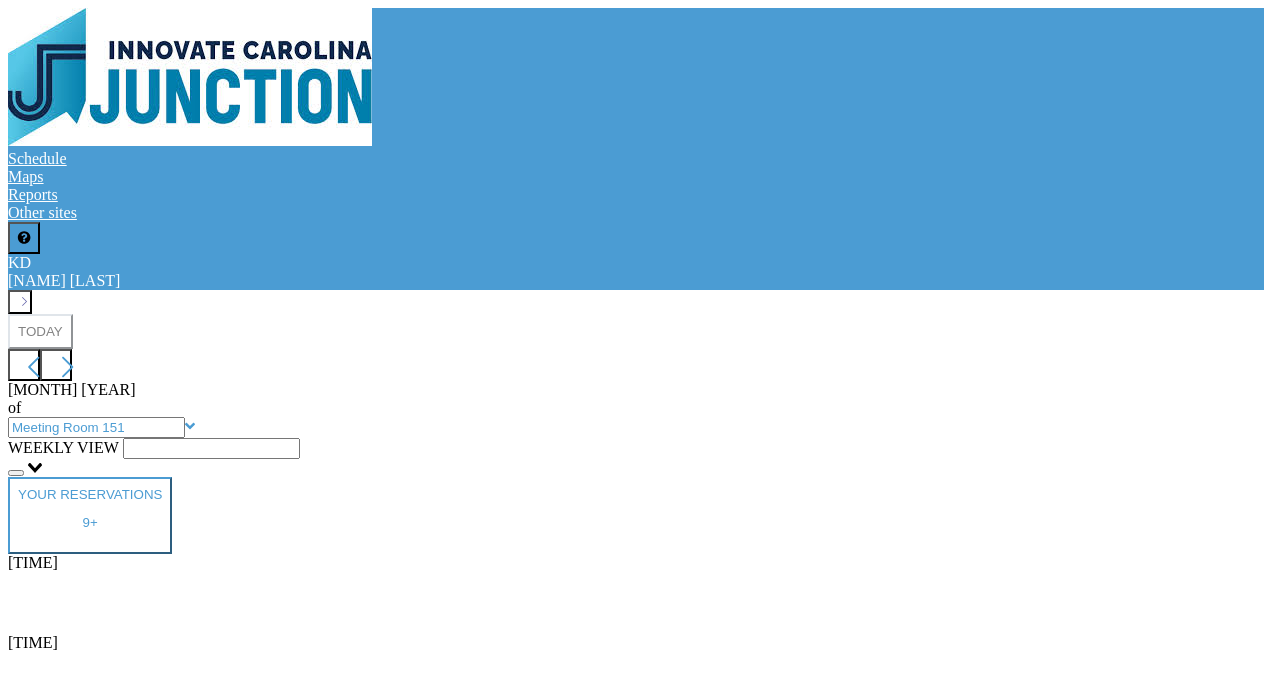 scroll, scrollTop: 600, scrollLeft: 0, axis: vertical 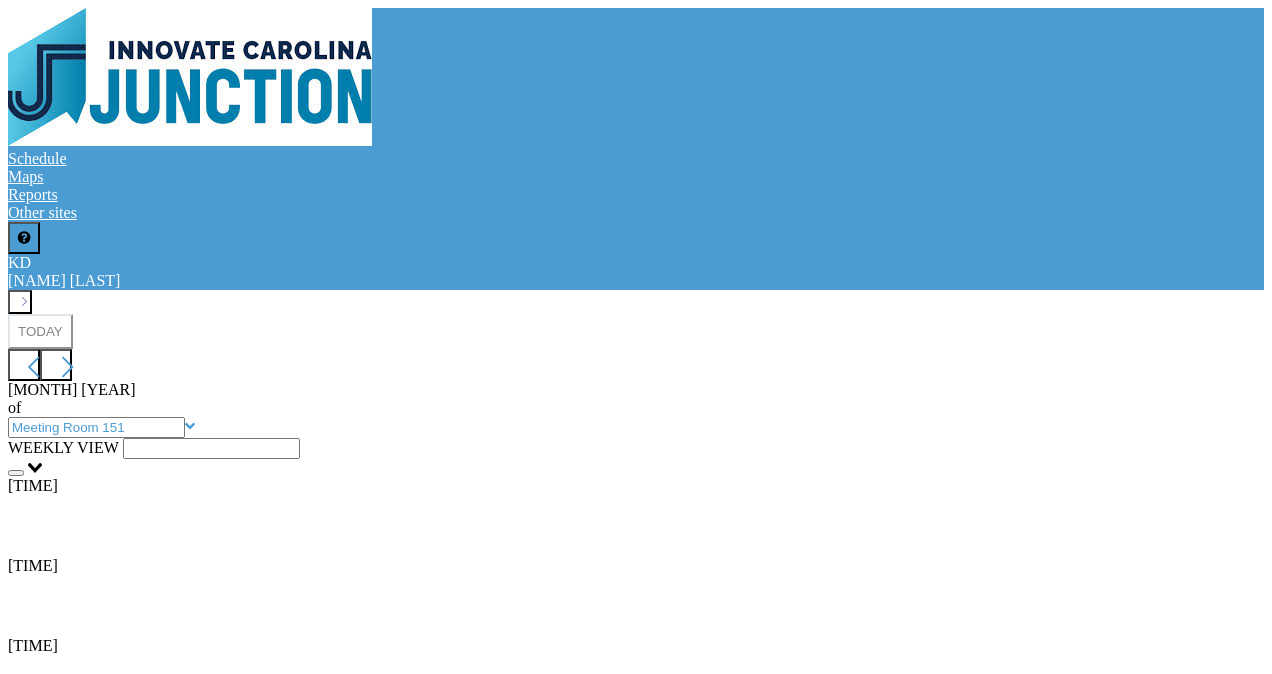 click 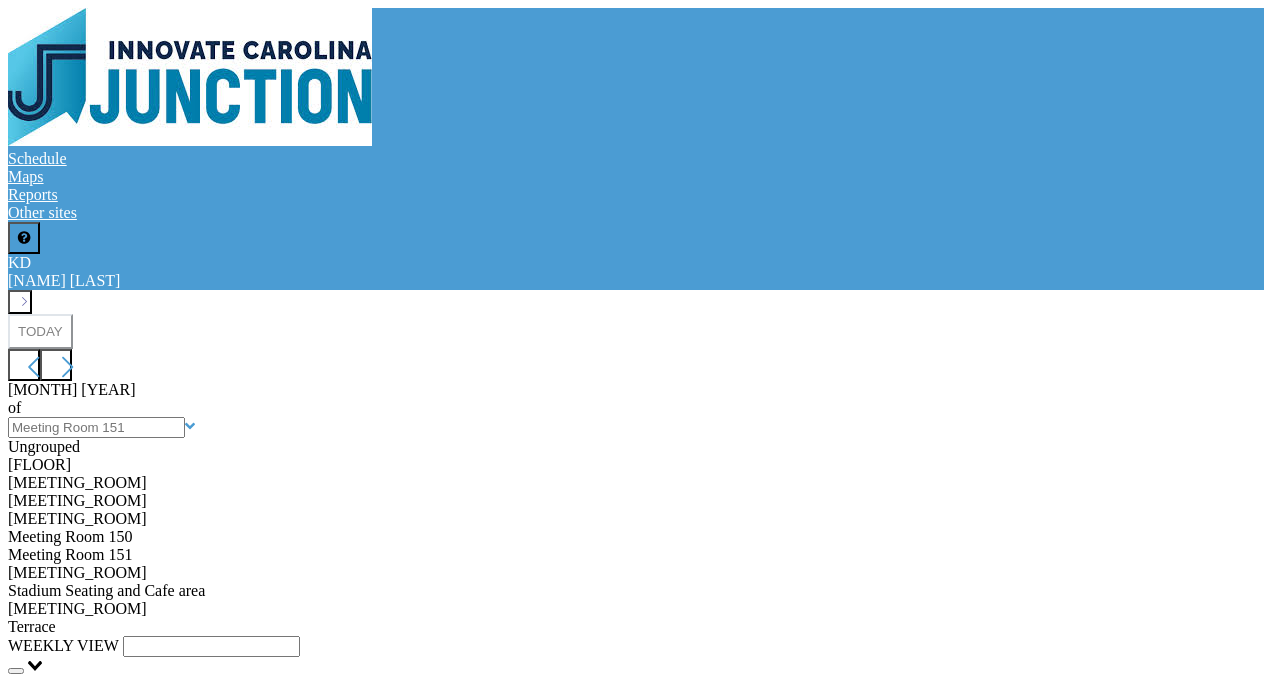 click at bounding box center [96, 427] 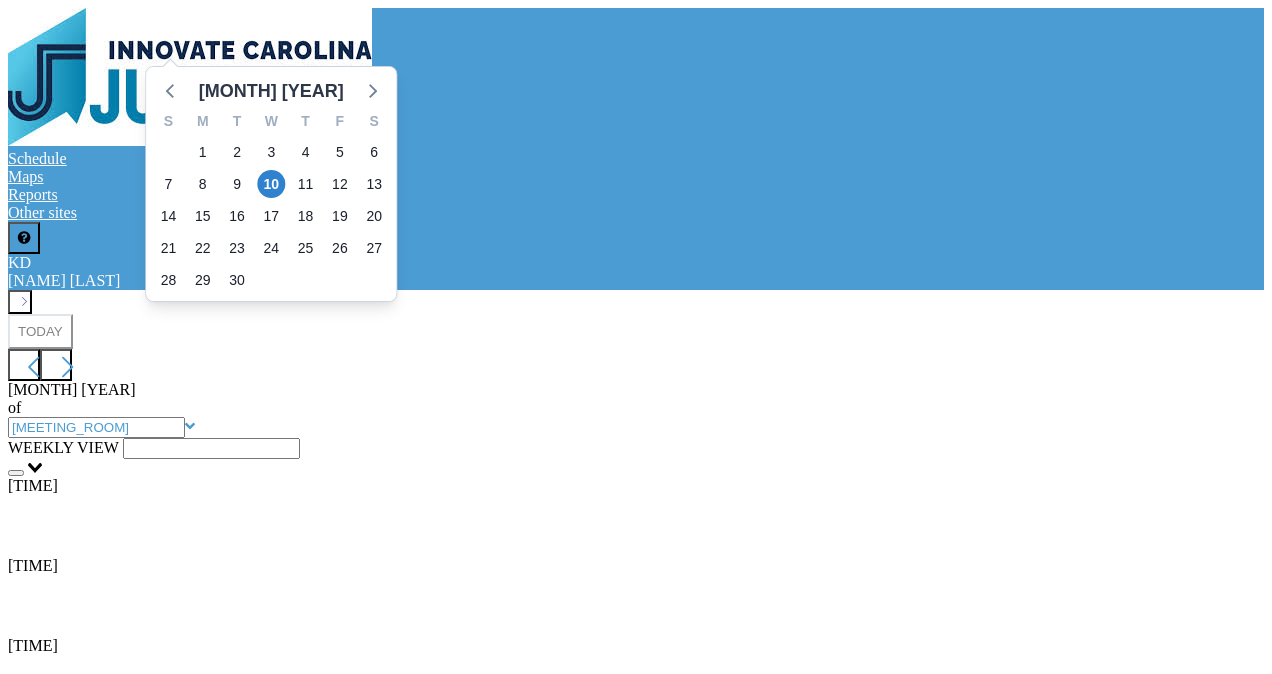scroll, scrollTop: 600, scrollLeft: 0, axis: vertical 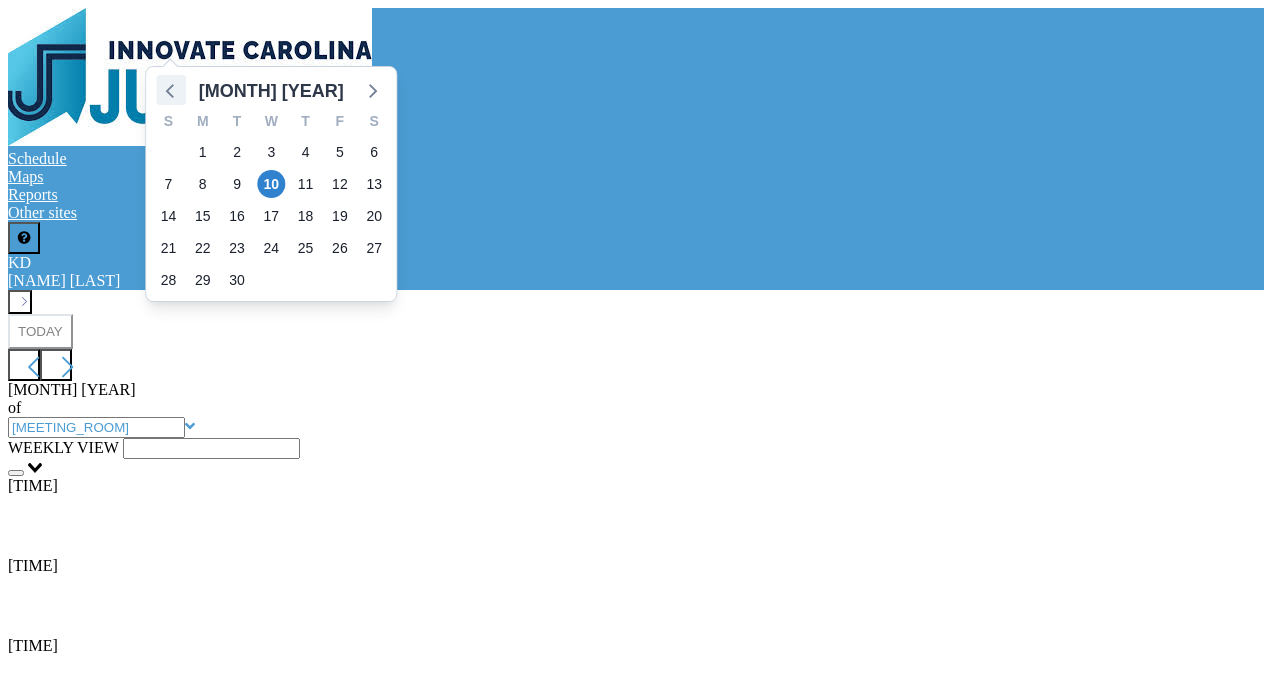 click 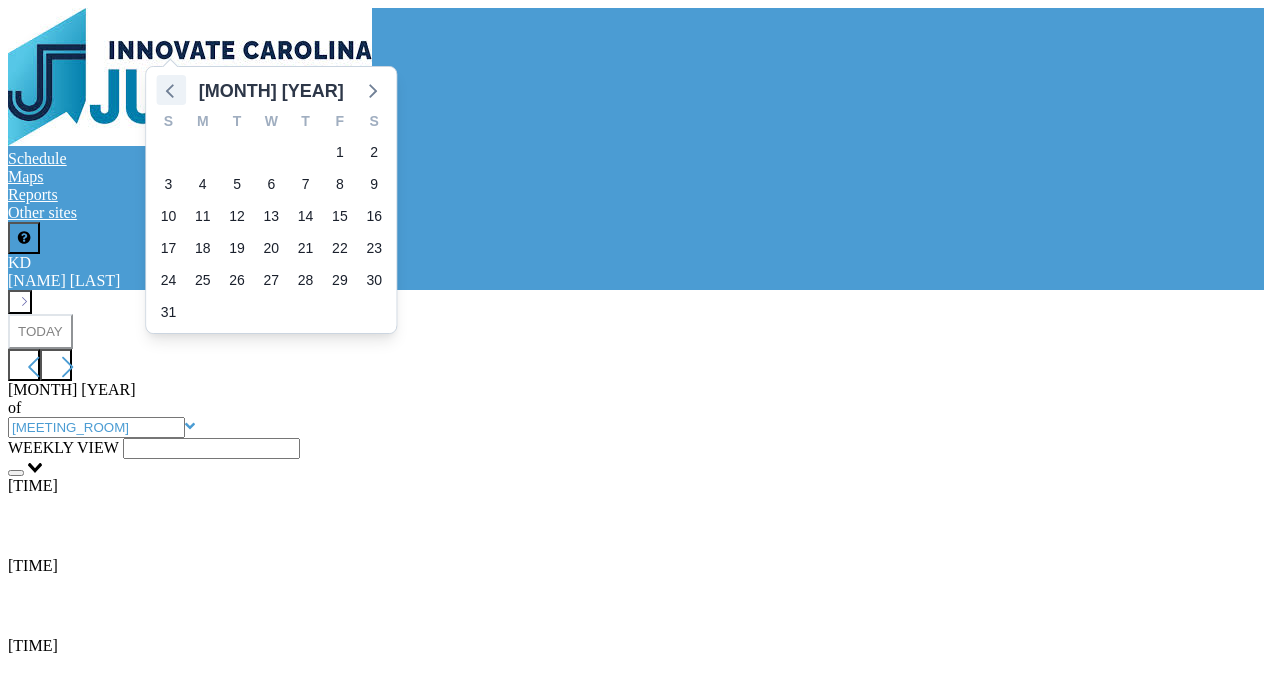 click 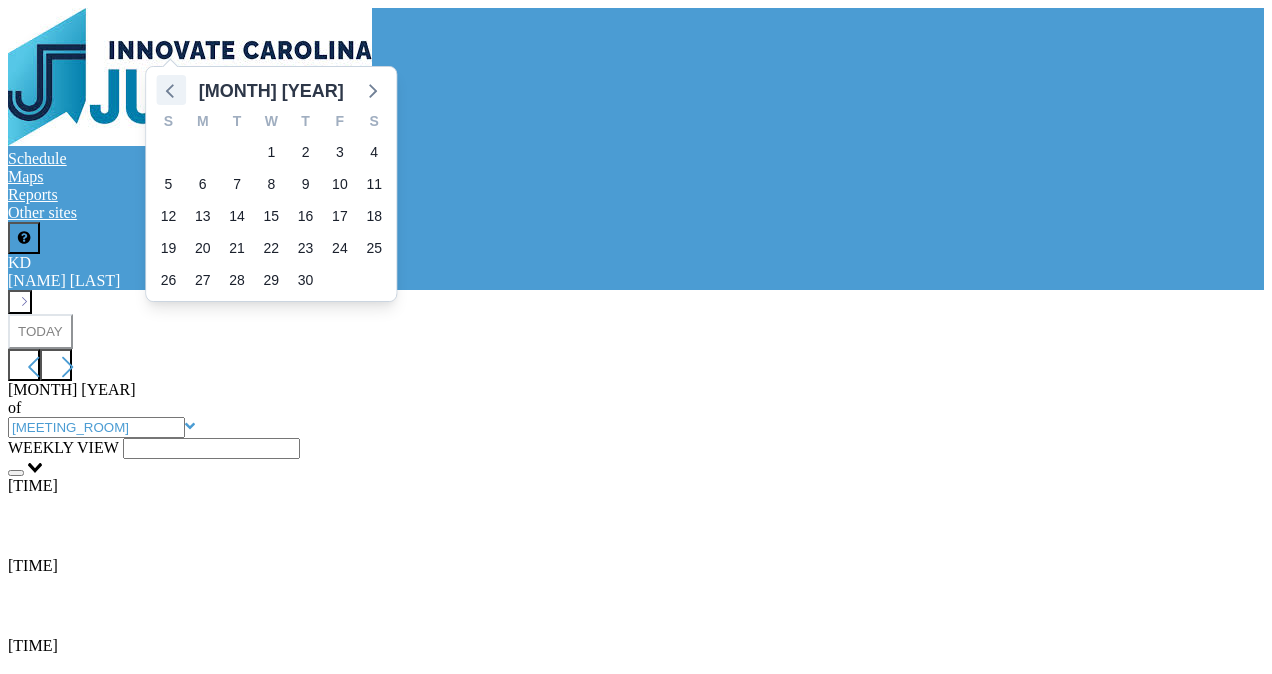 click 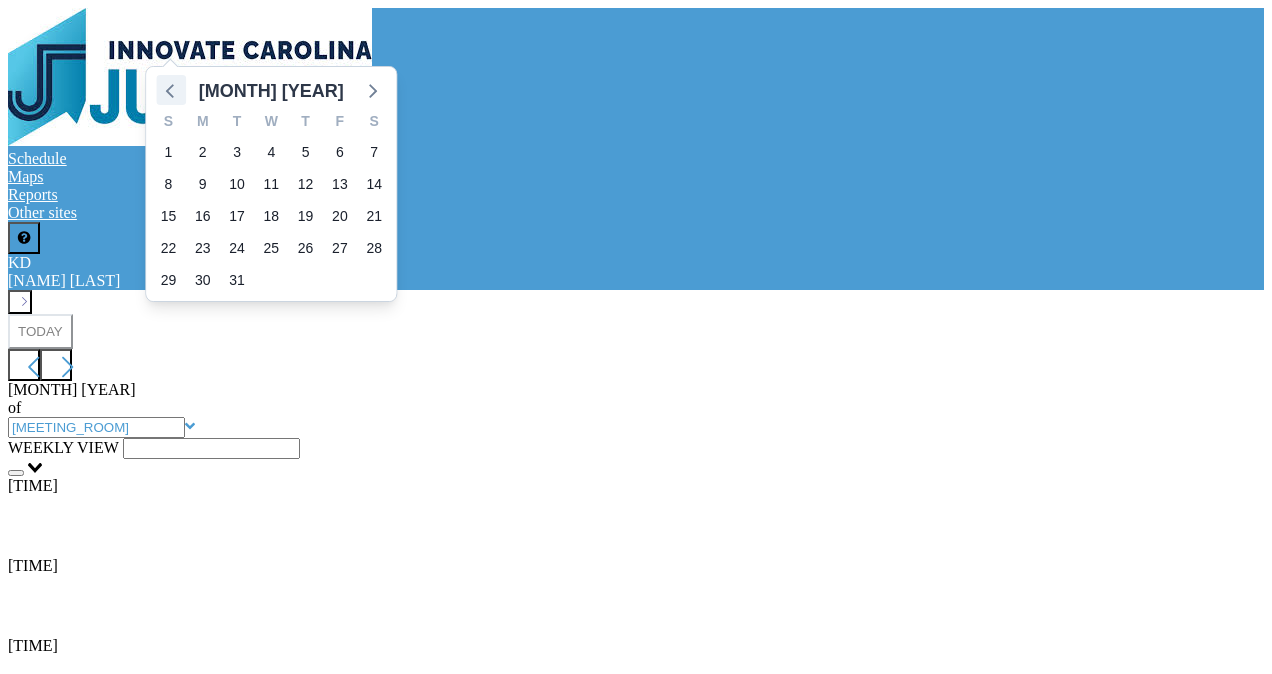 click 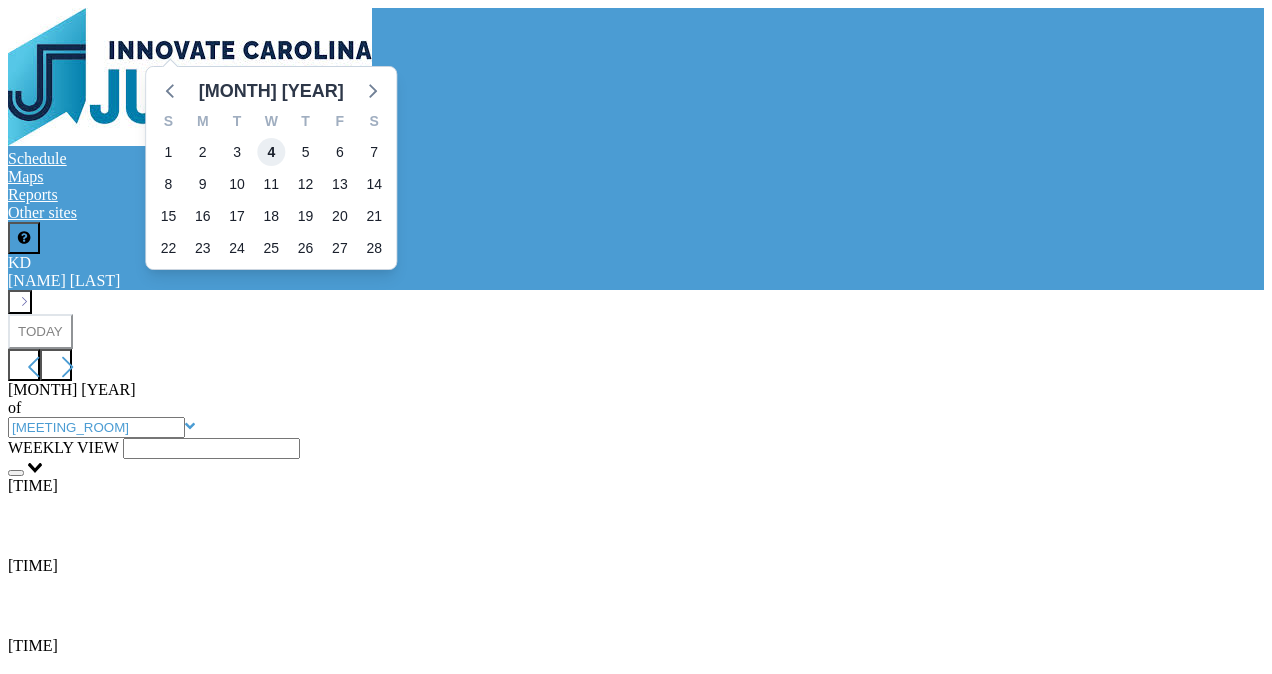 click on "4" at bounding box center (271, 152) 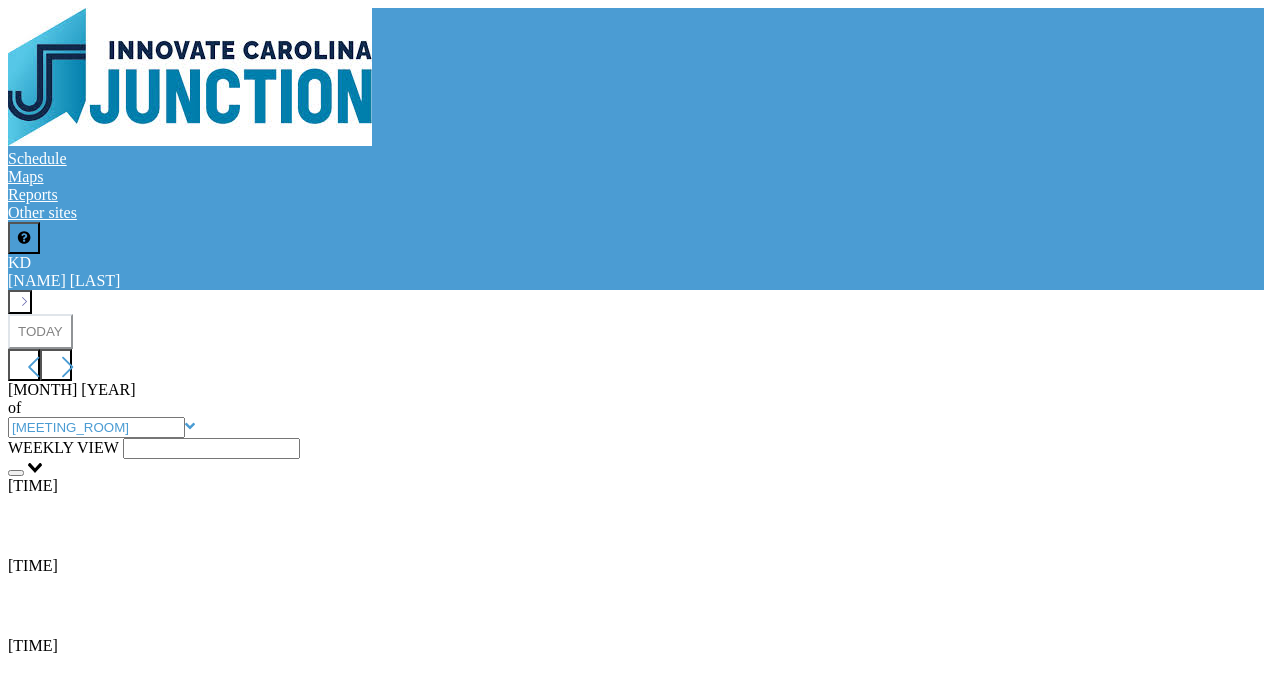scroll, scrollTop: 600, scrollLeft: 0, axis: vertical 